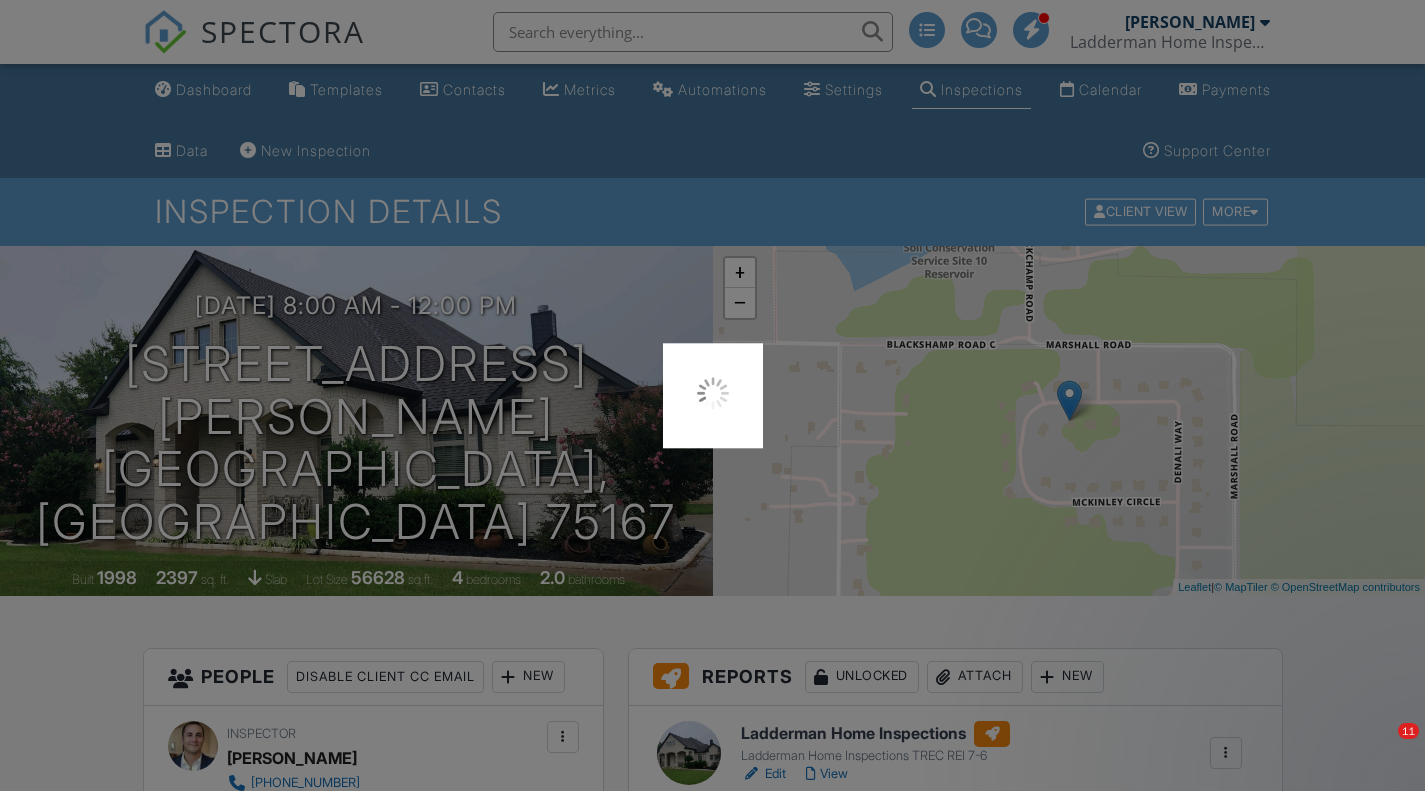 scroll, scrollTop: 0, scrollLeft: 0, axis: both 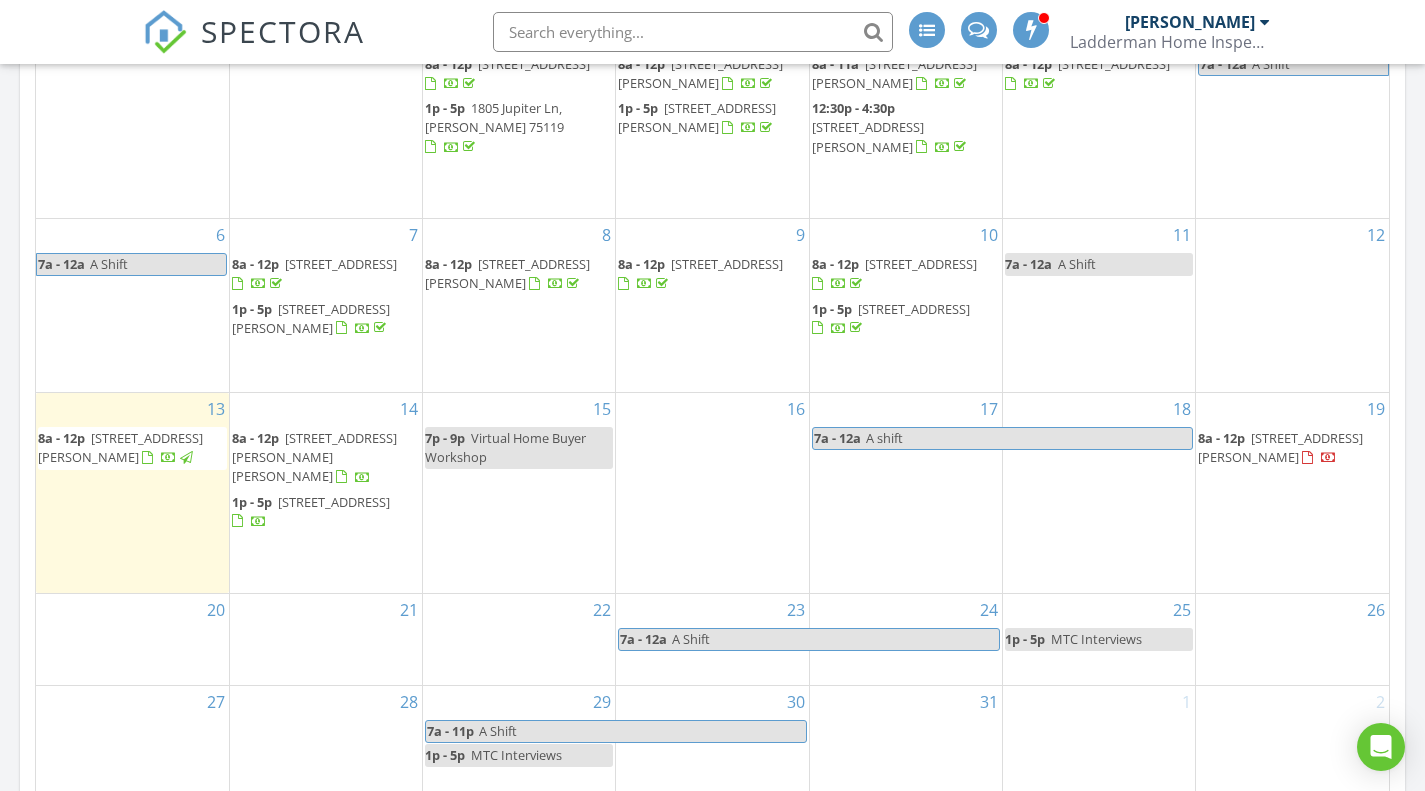 drag, startPoint x: 1435, startPoint y: 110, endPoint x: 1426, endPoint y: 410, distance: 300.13498 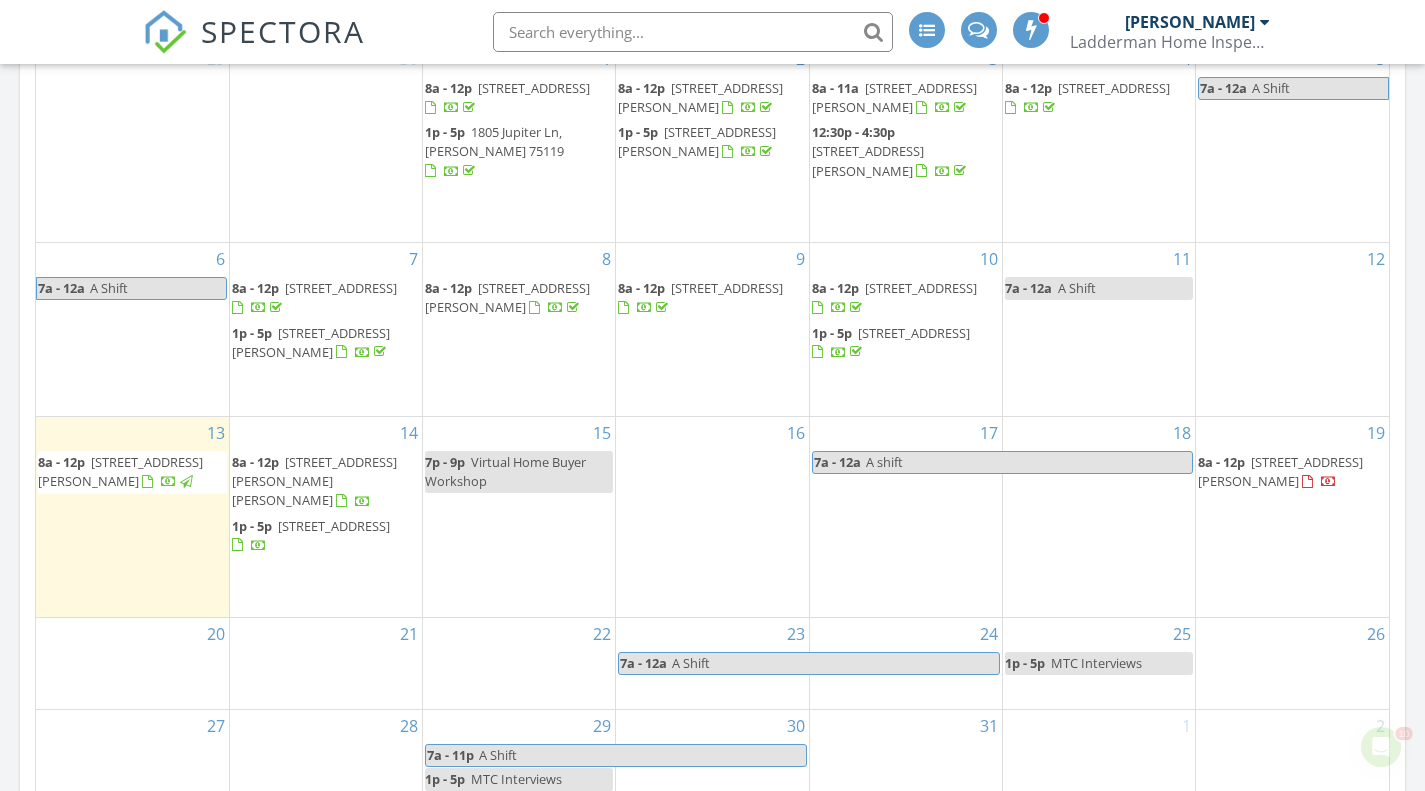 scroll, scrollTop: 0, scrollLeft: 0, axis: both 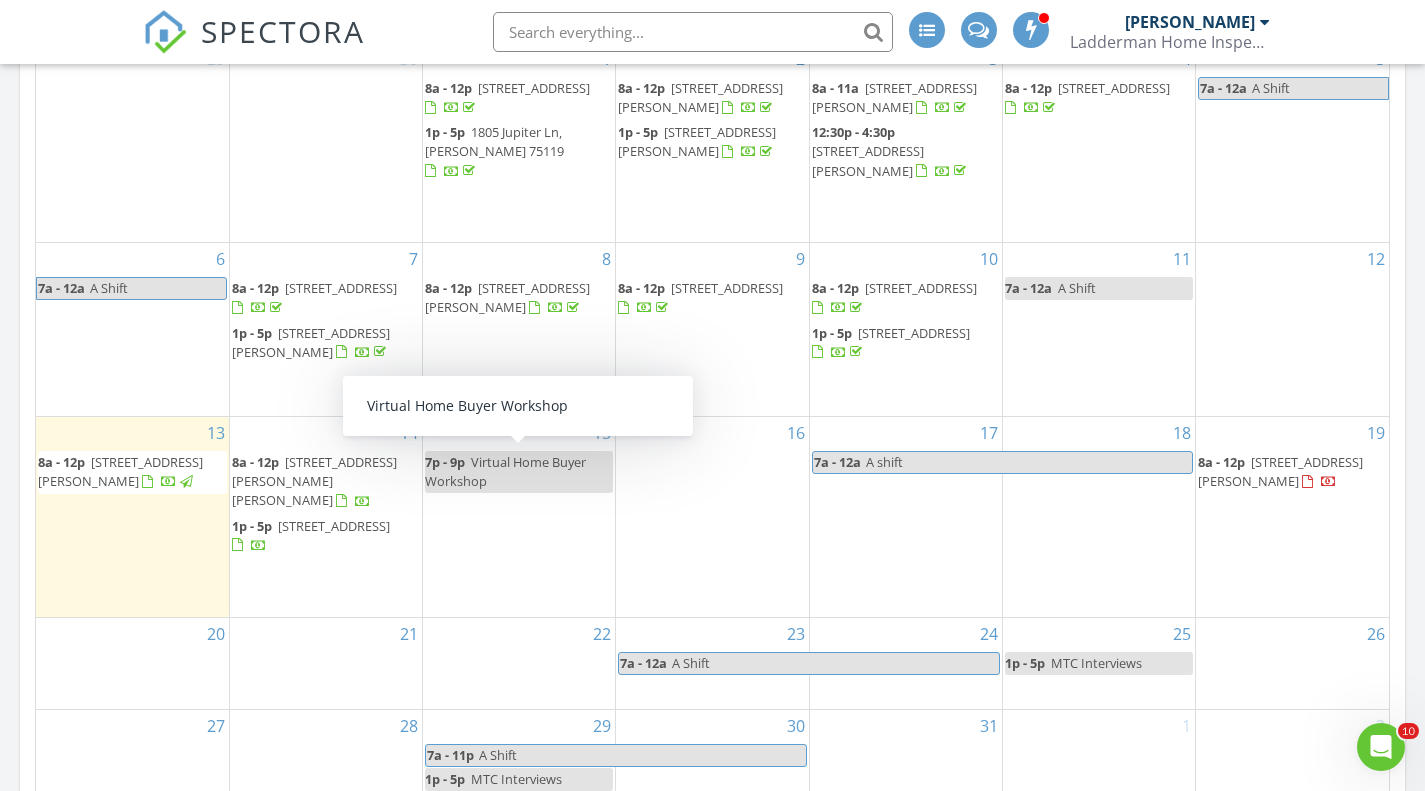 click on "Virtual Home Buyer Workshop" at bounding box center [505, 471] 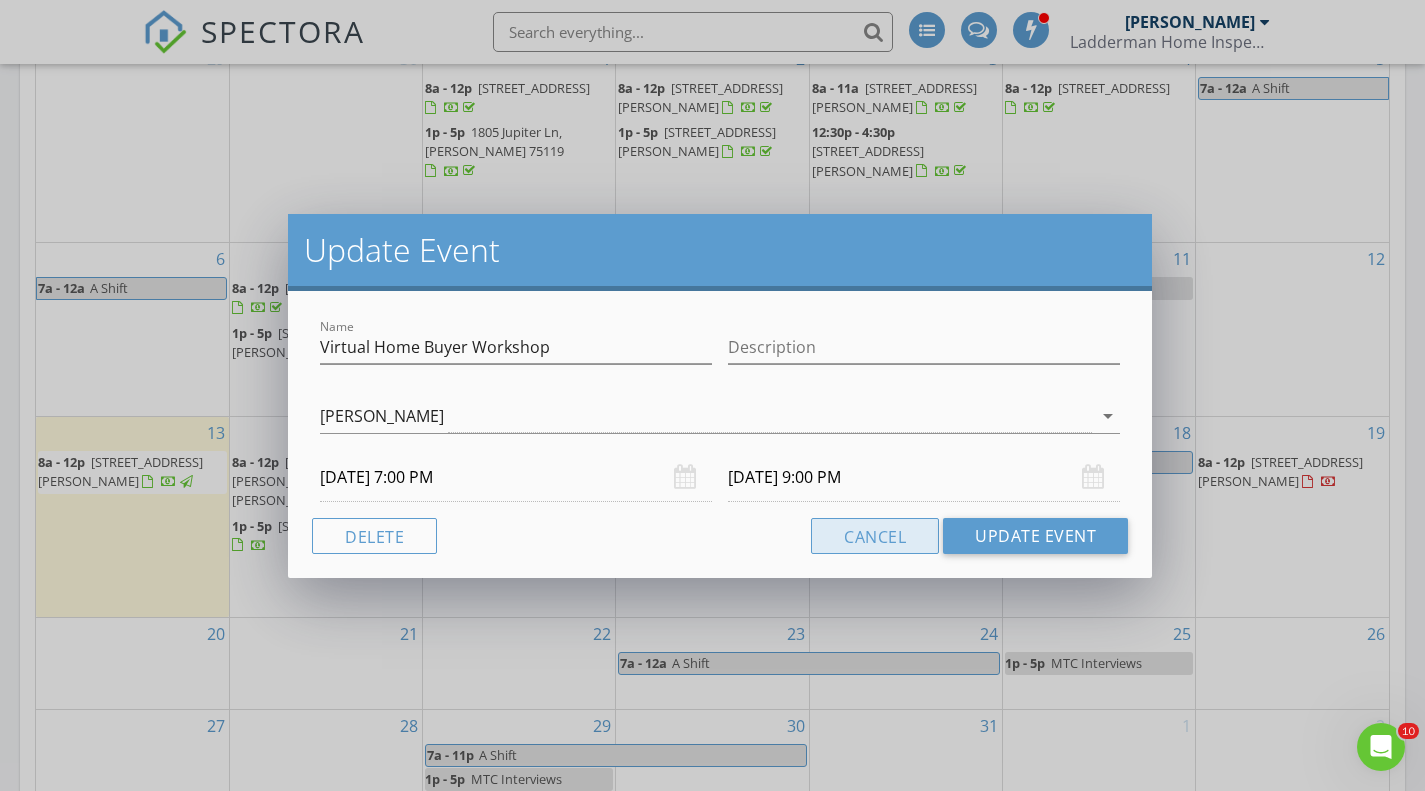 click on "Cancel" at bounding box center [875, 536] 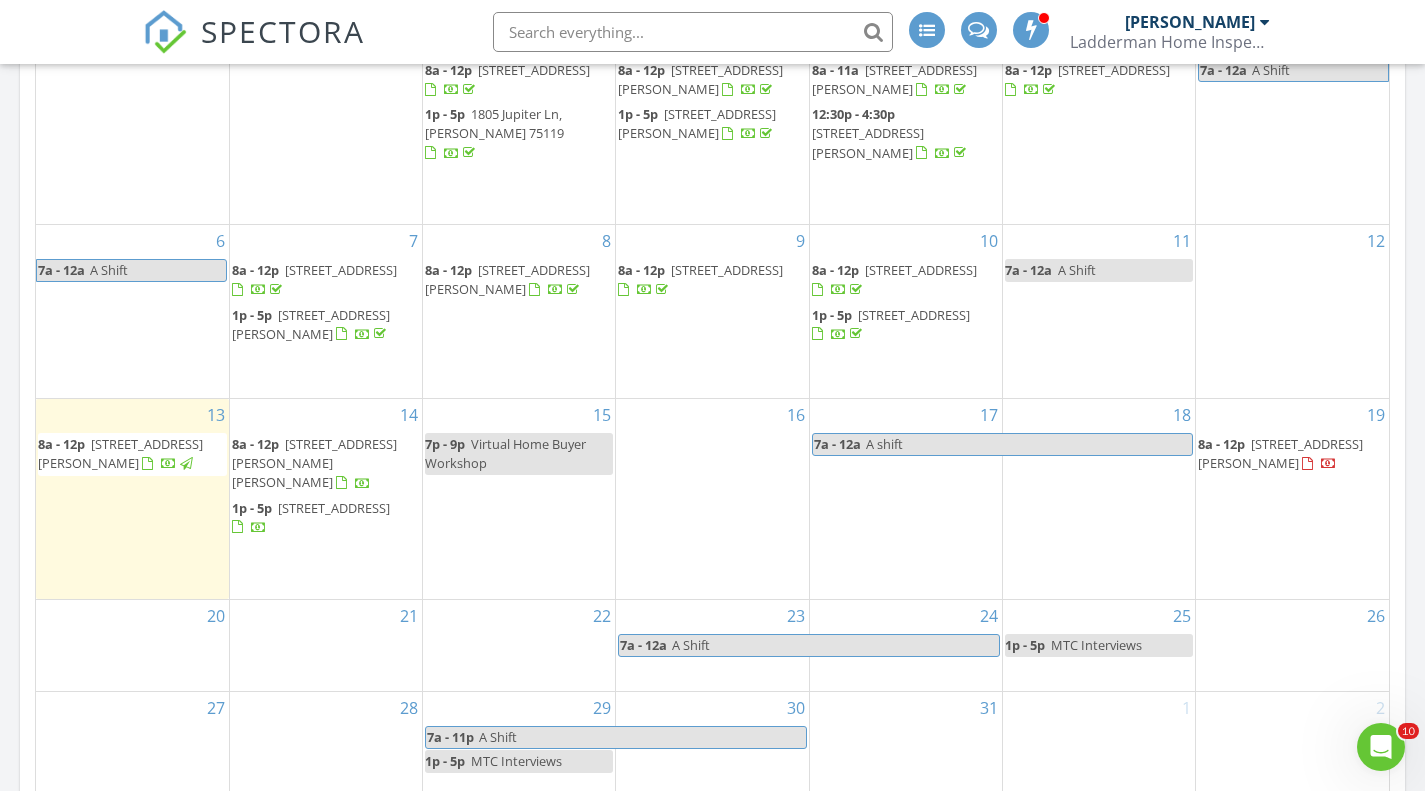 scroll, scrollTop: 1209, scrollLeft: 0, axis: vertical 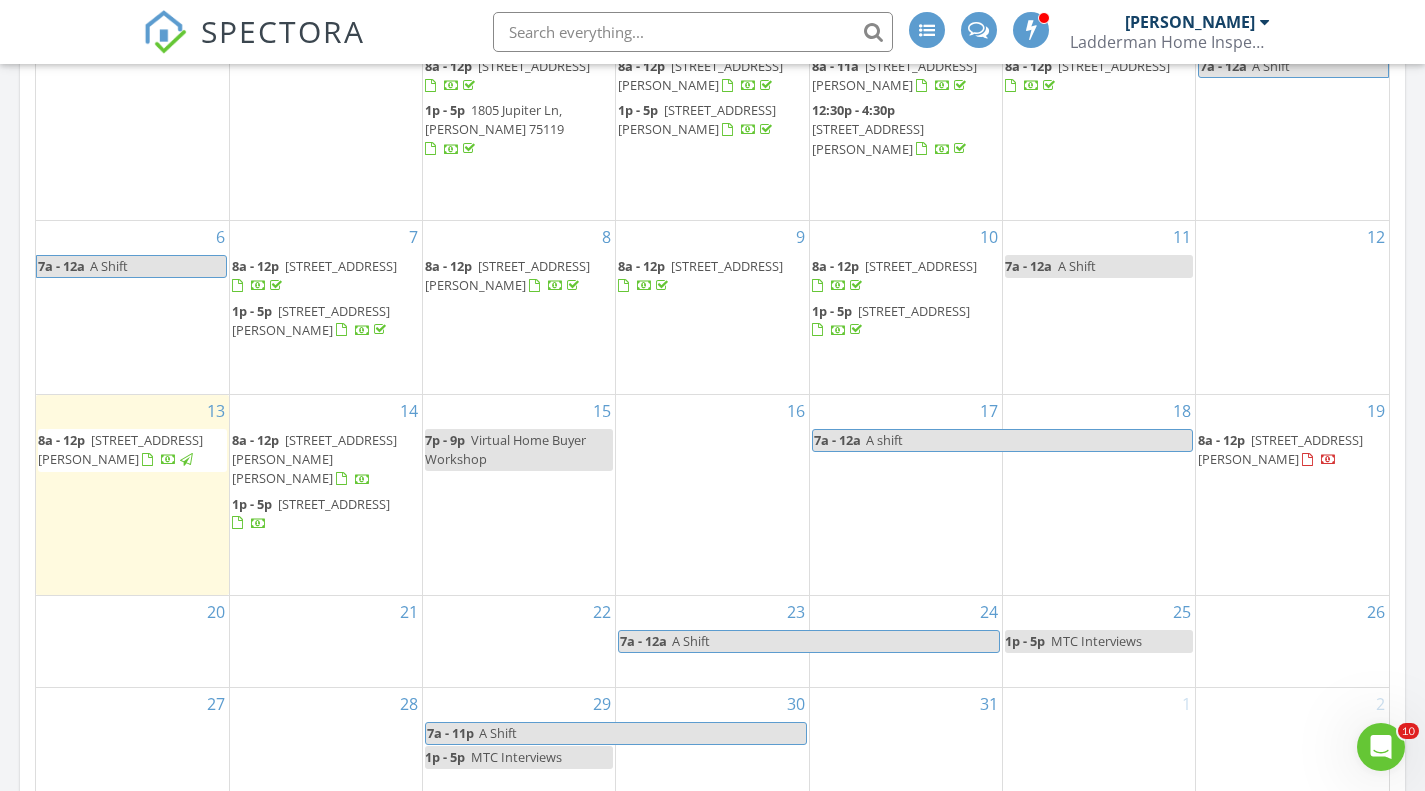 click on "15
7p - 9p
Virtual Home Buyer Workshop" at bounding box center [519, 495] 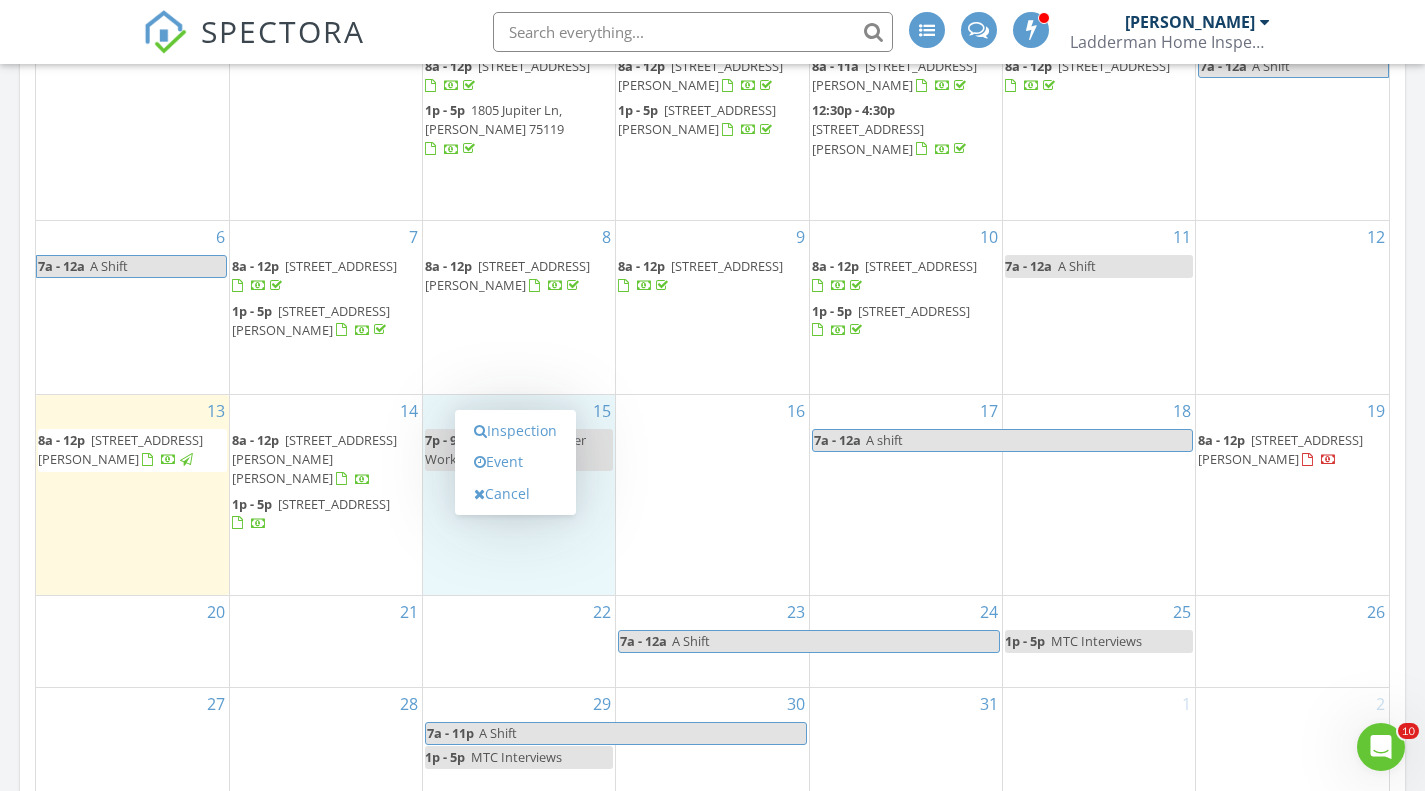 click on "Event" at bounding box center (515, 462) 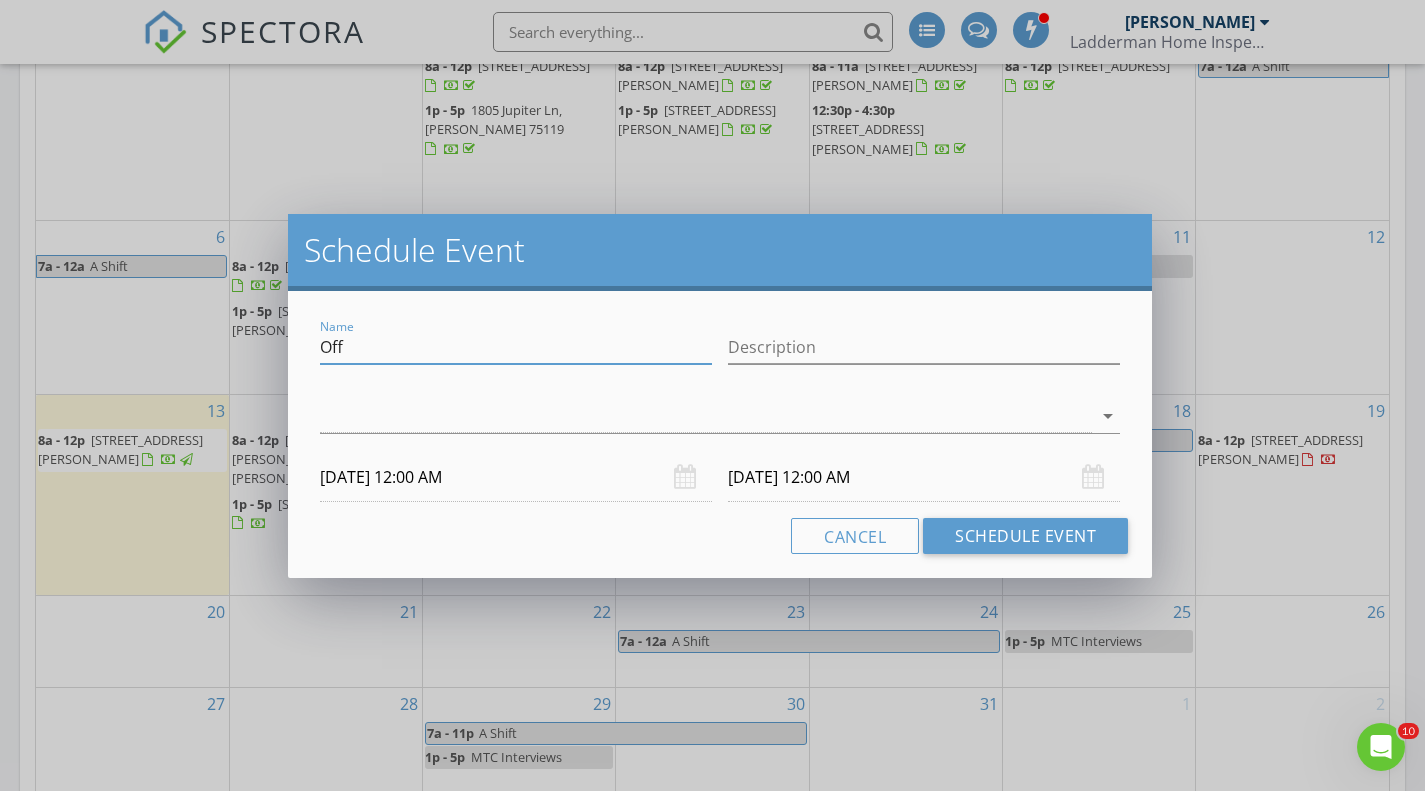 drag, startPoint x: 385, startPoint y: 340, endPoint x: 289, endPoint y: 348, distance: 96.332756 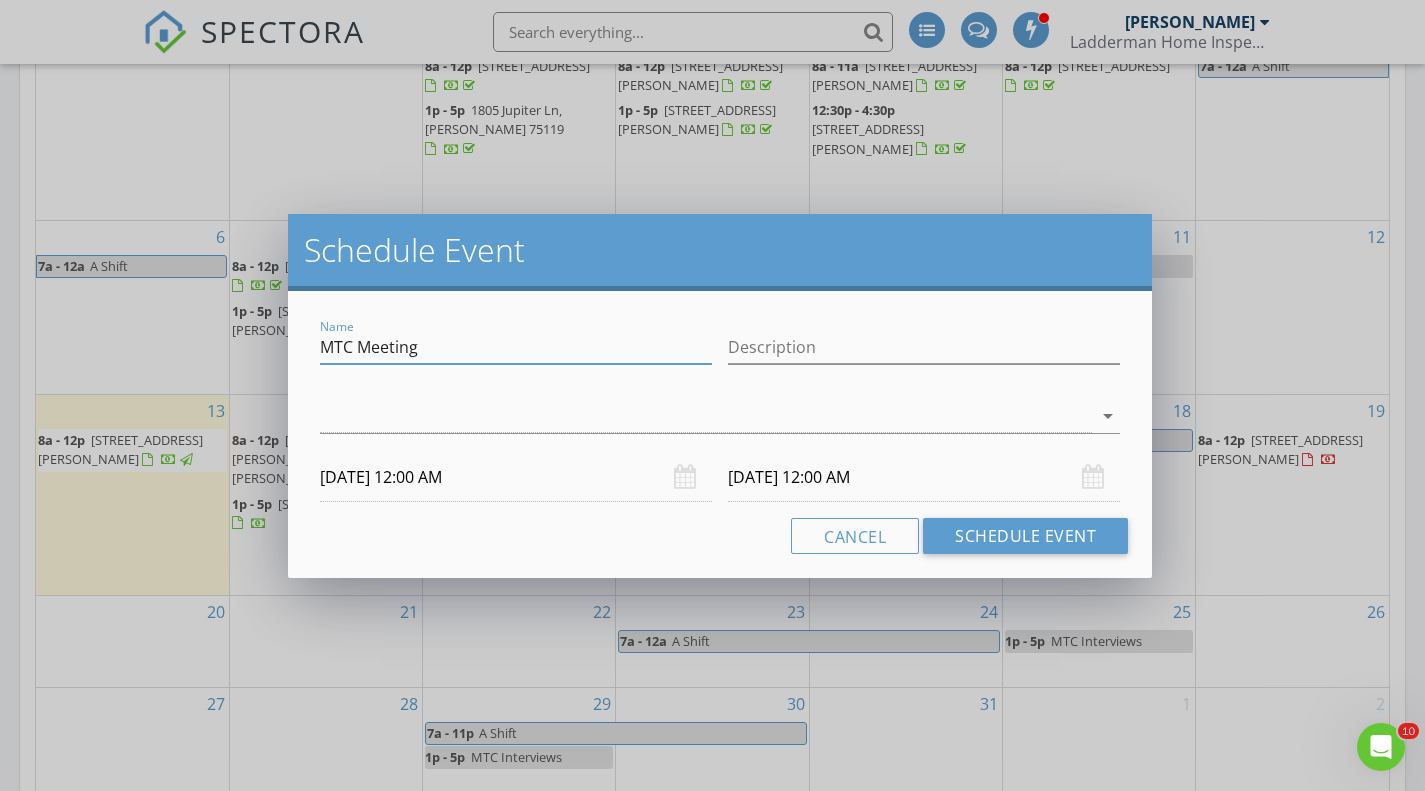 type on "MTC Meeting" 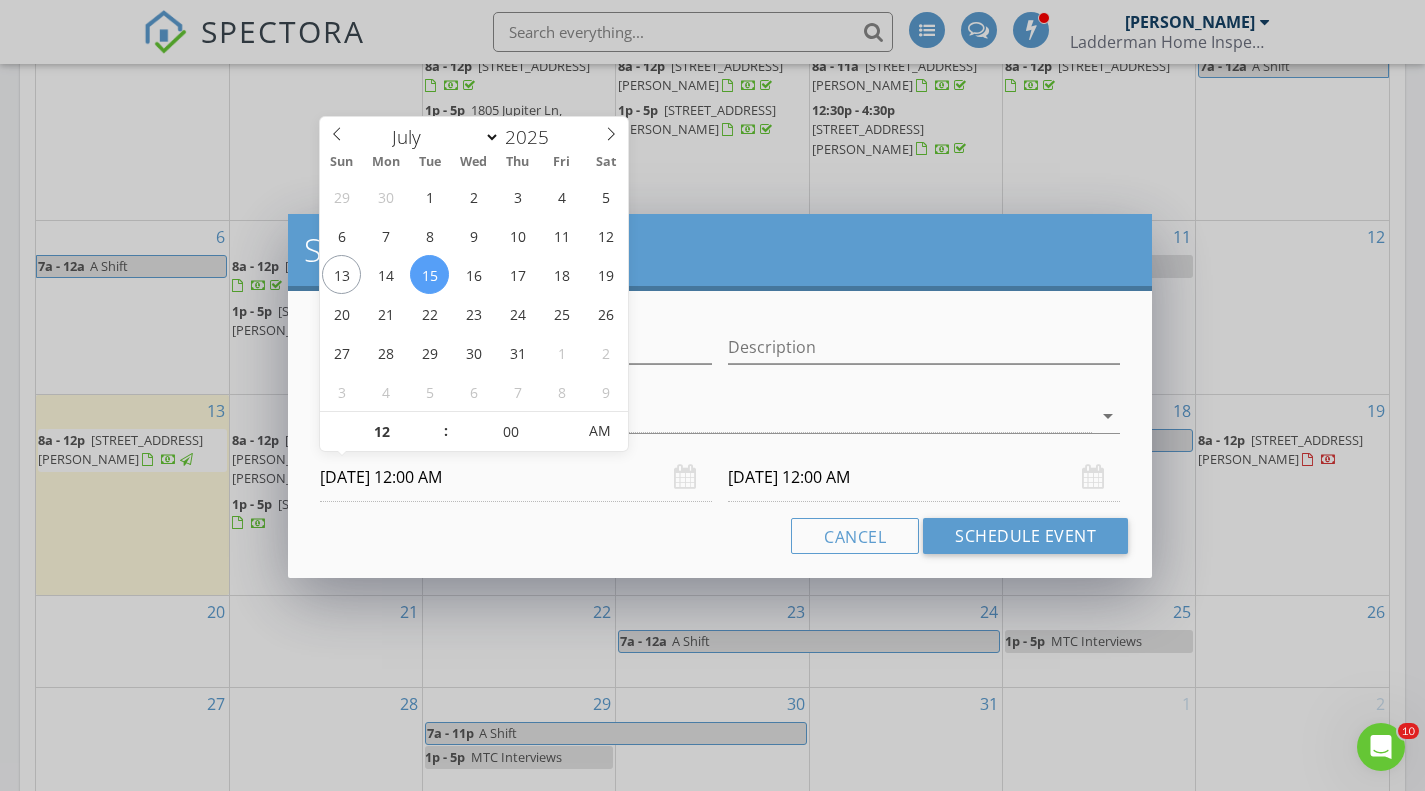 click on "07/15/2025 12:00 AM" at bounding box center [516, 477] 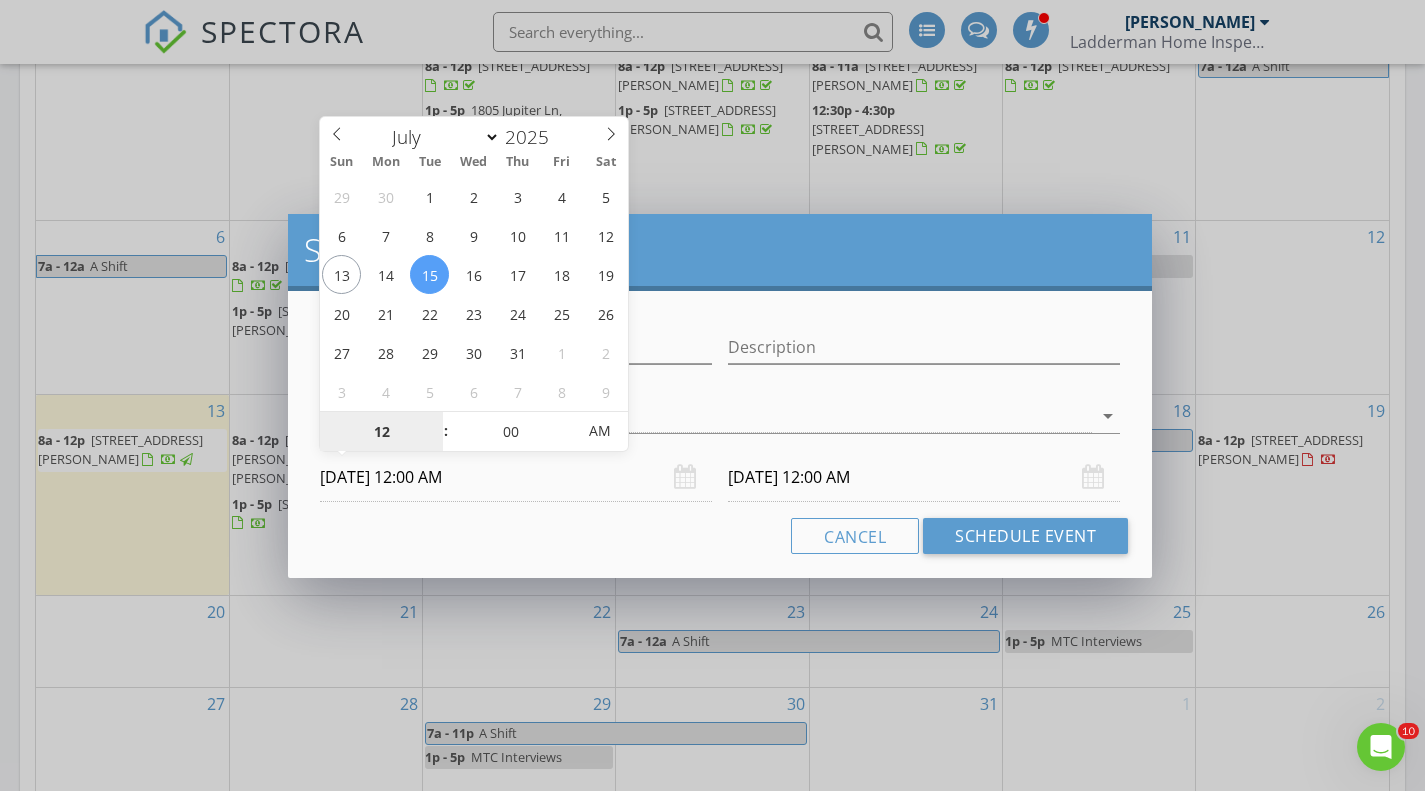 type on "07/02/2025 12:00 AM" 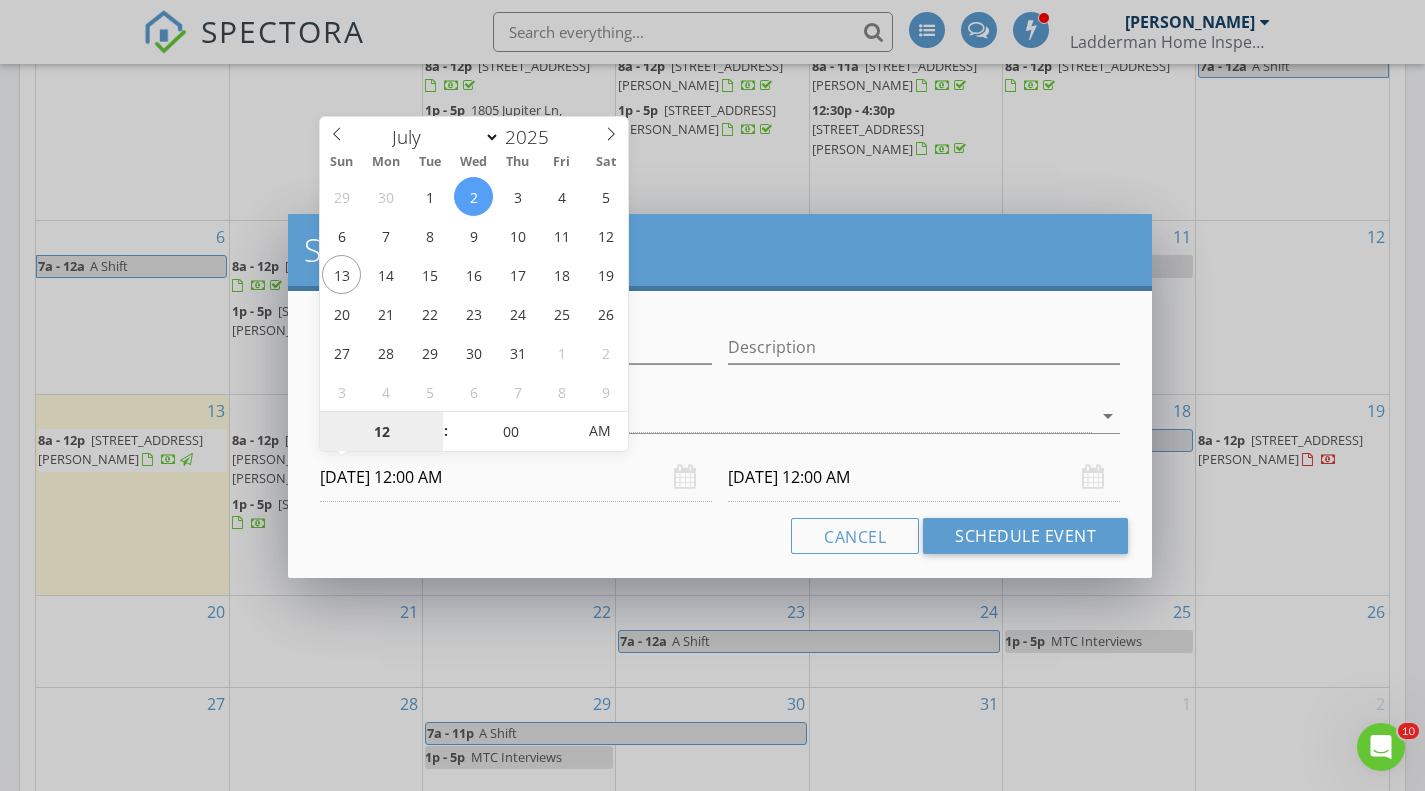 type on "07/15/2025 12:00 AM" 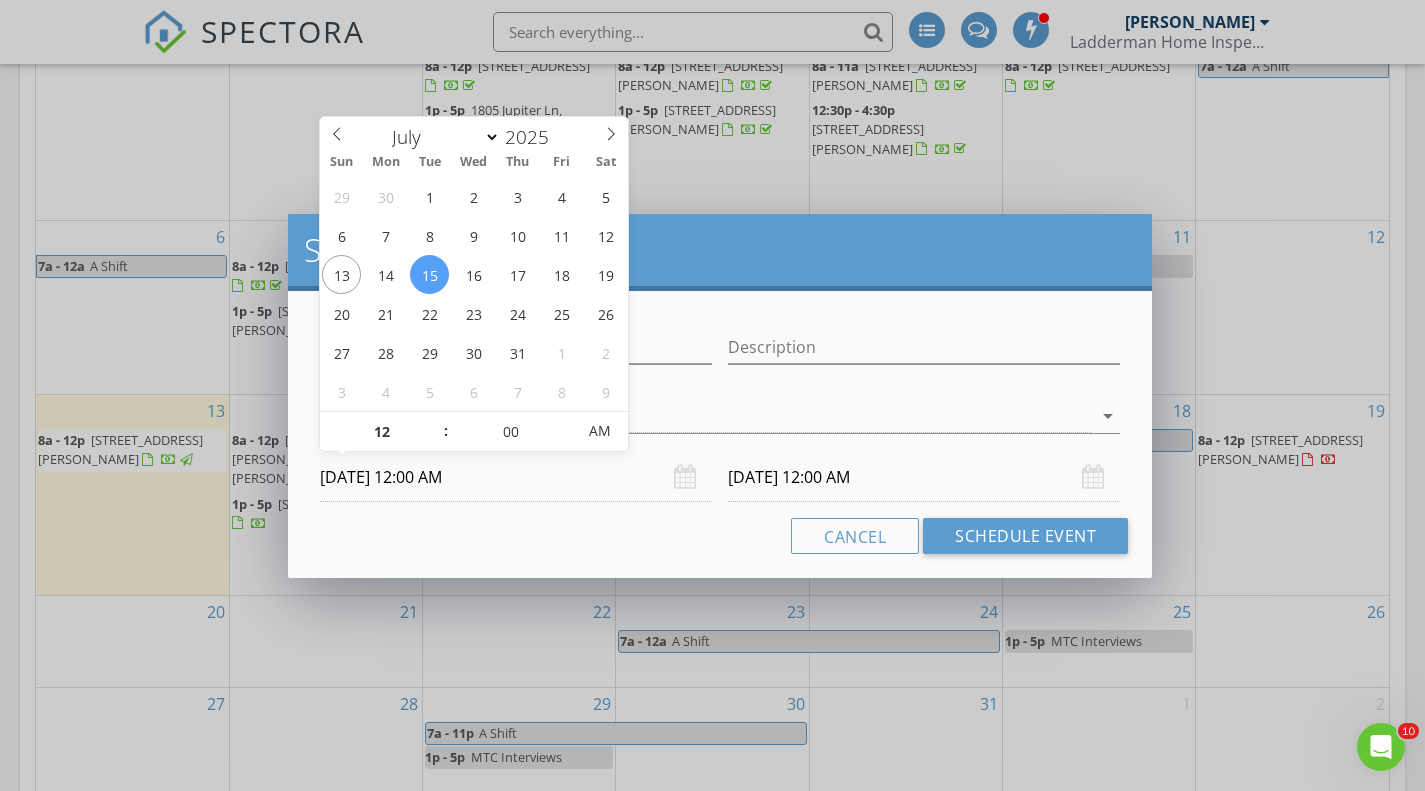 type on "01" 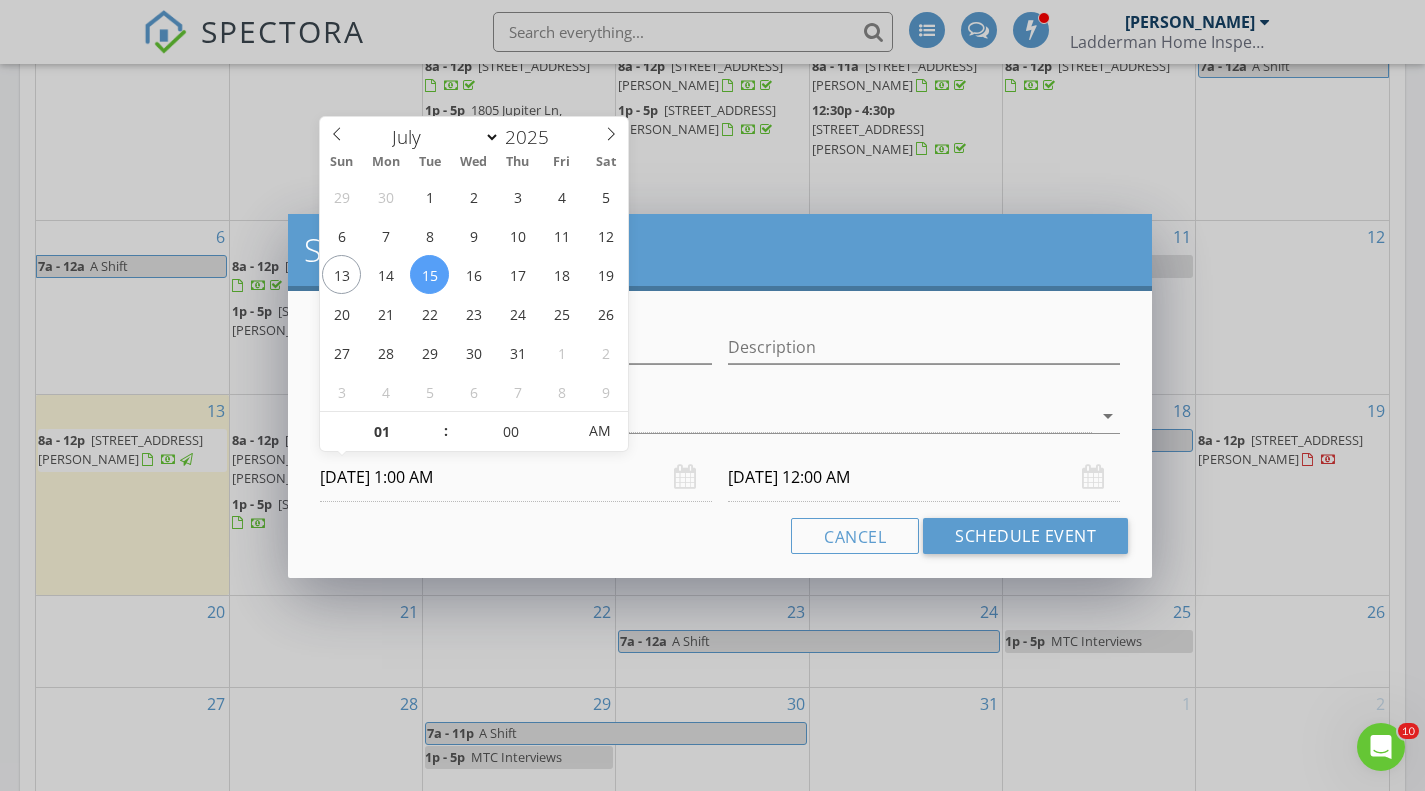 click at bounding box center (436, 422) 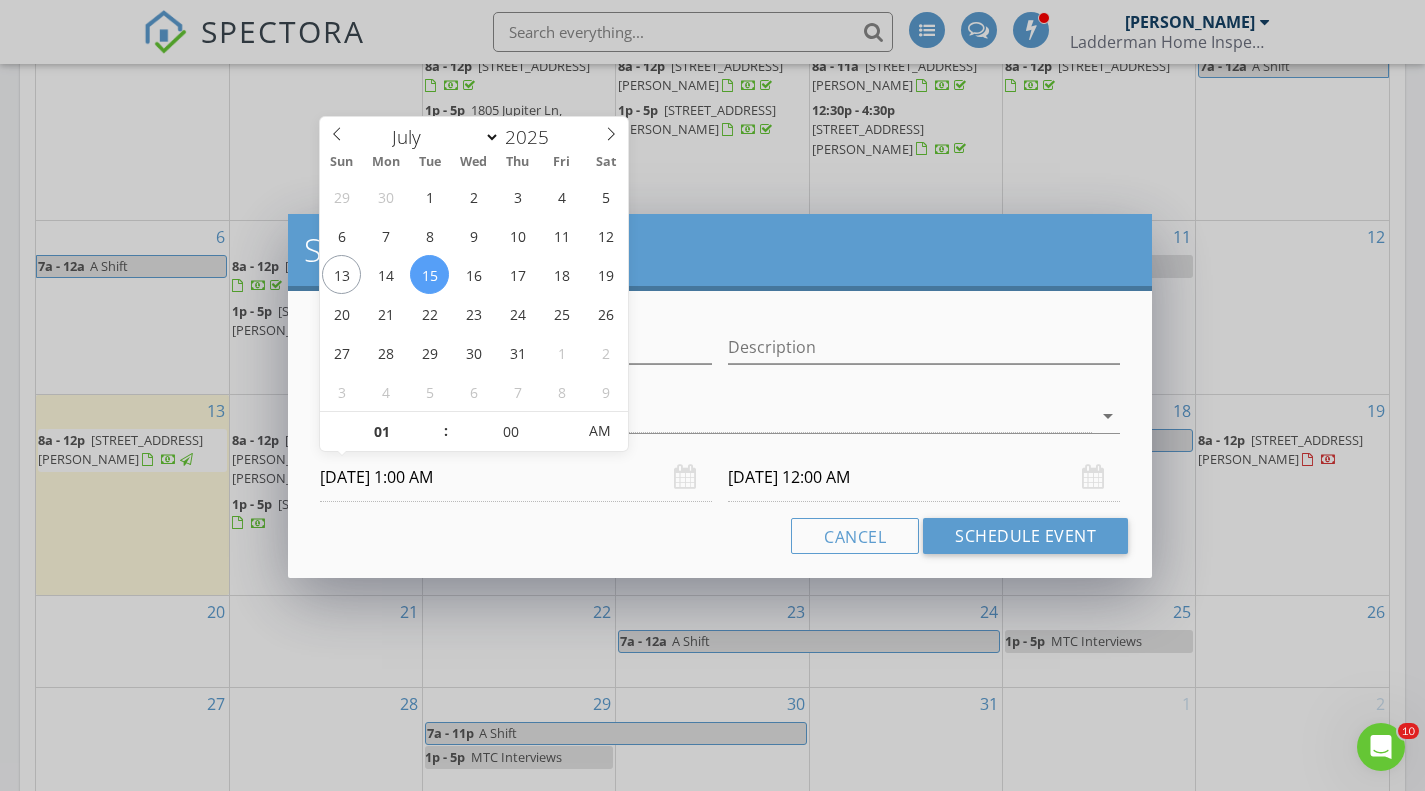 type on "07/16/2025 1:00 AM" 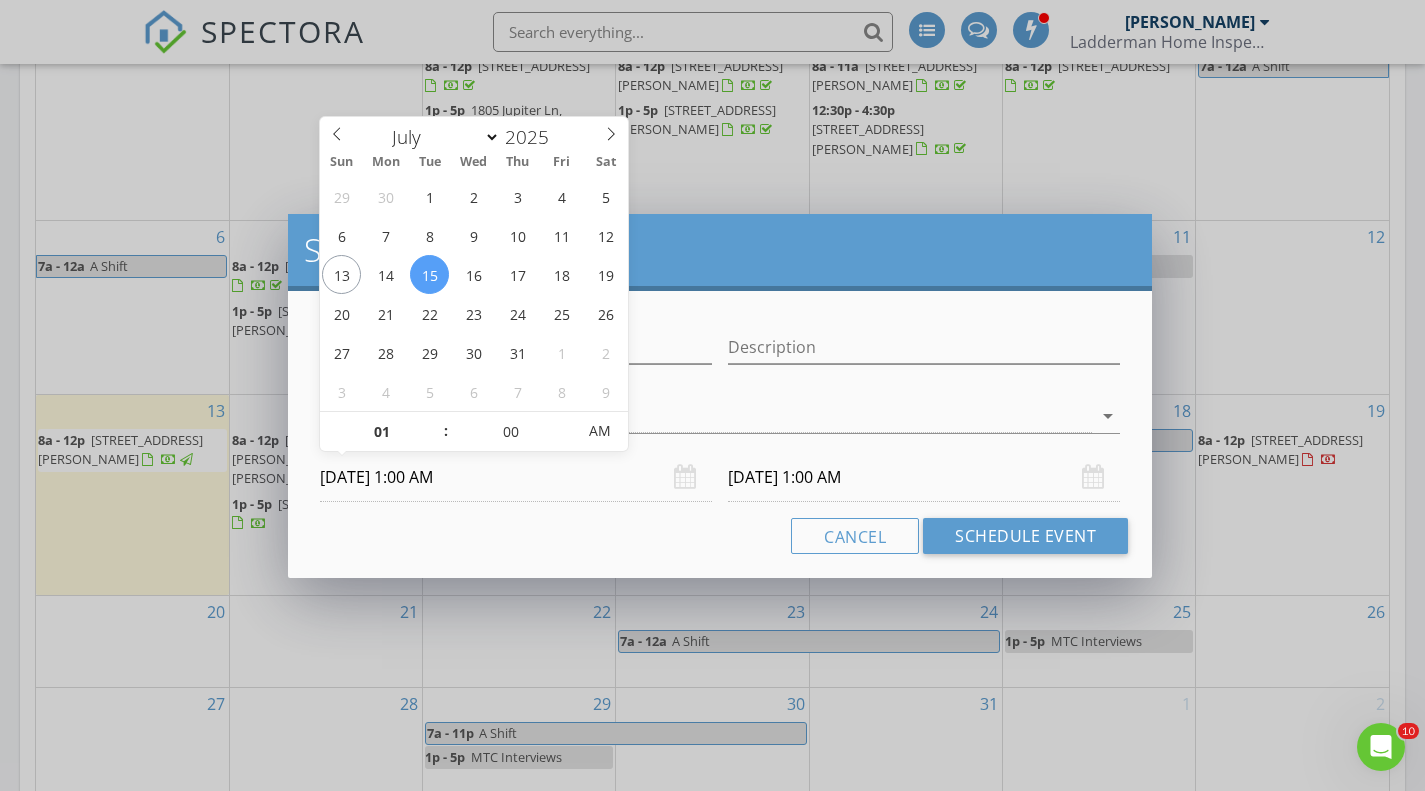 type on "02" 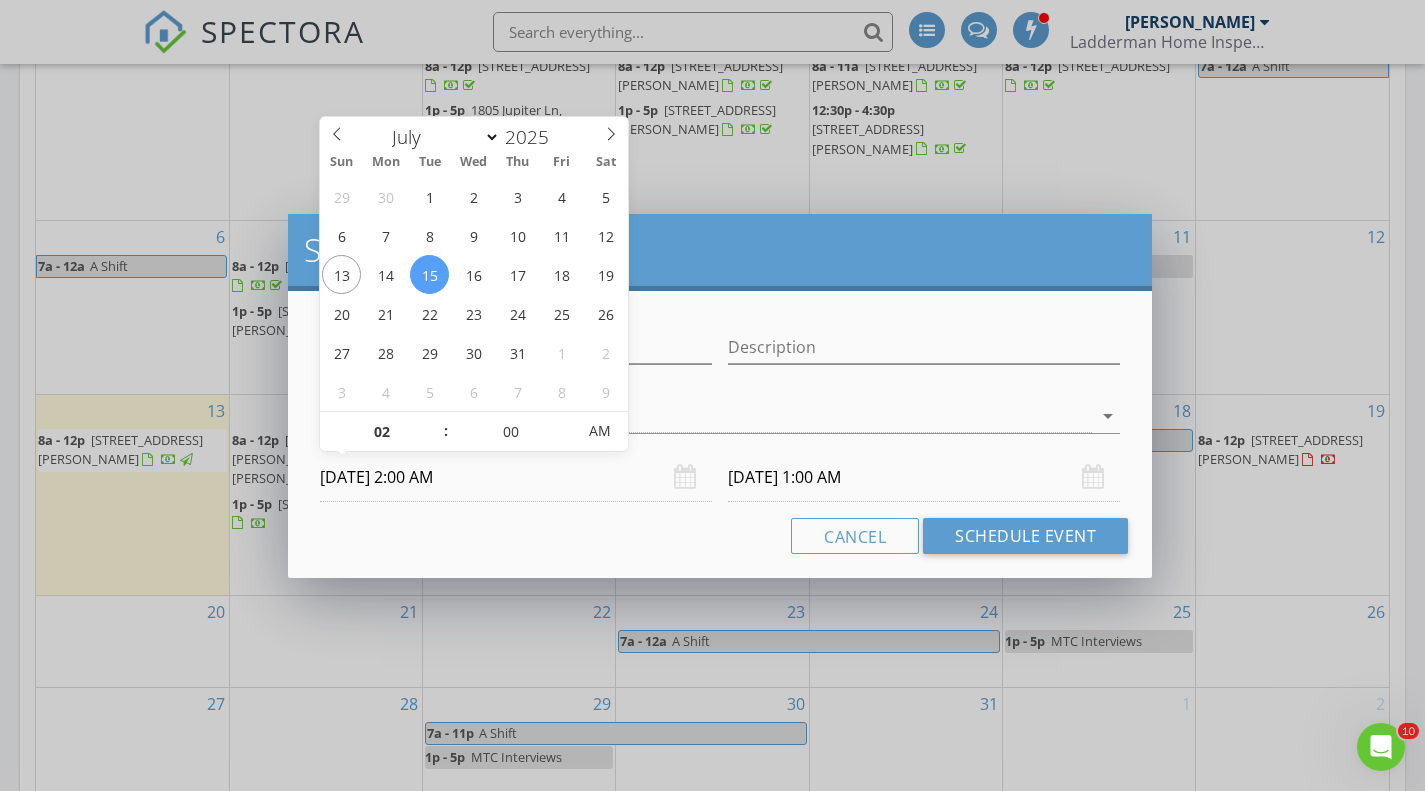 click at bounding box center [436, 422] 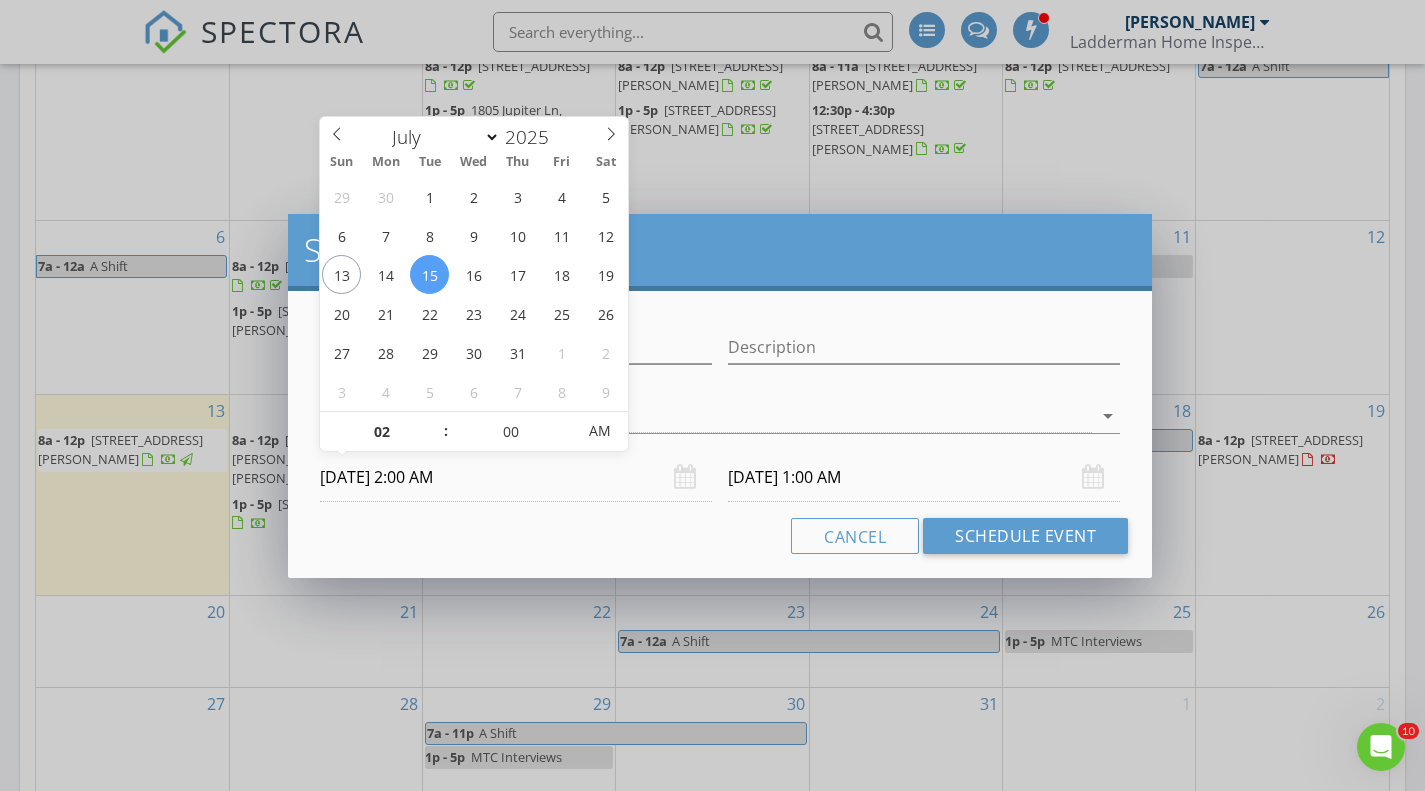 type on "02" 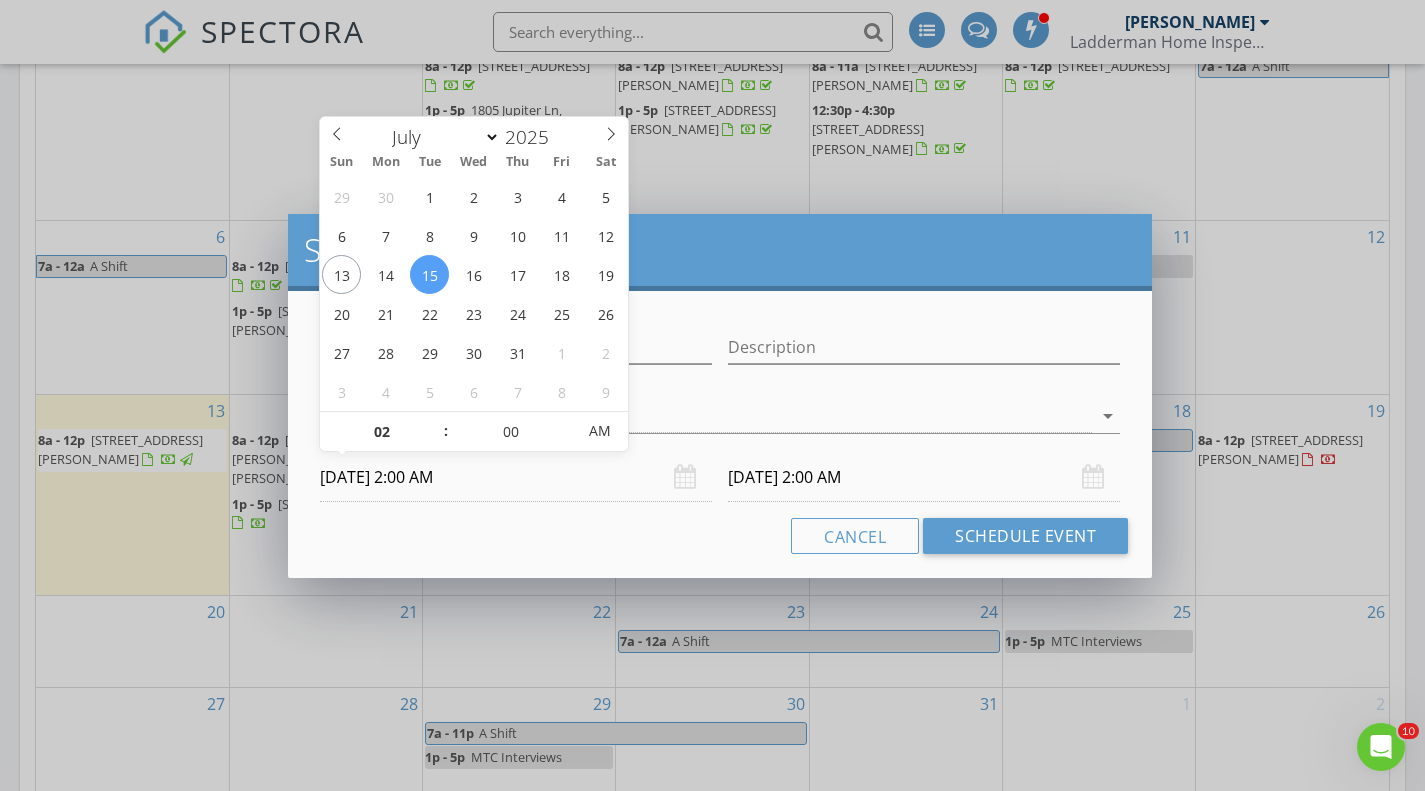 click on "07/16/2025 2:00 AM" at bounding box center [924, 477] 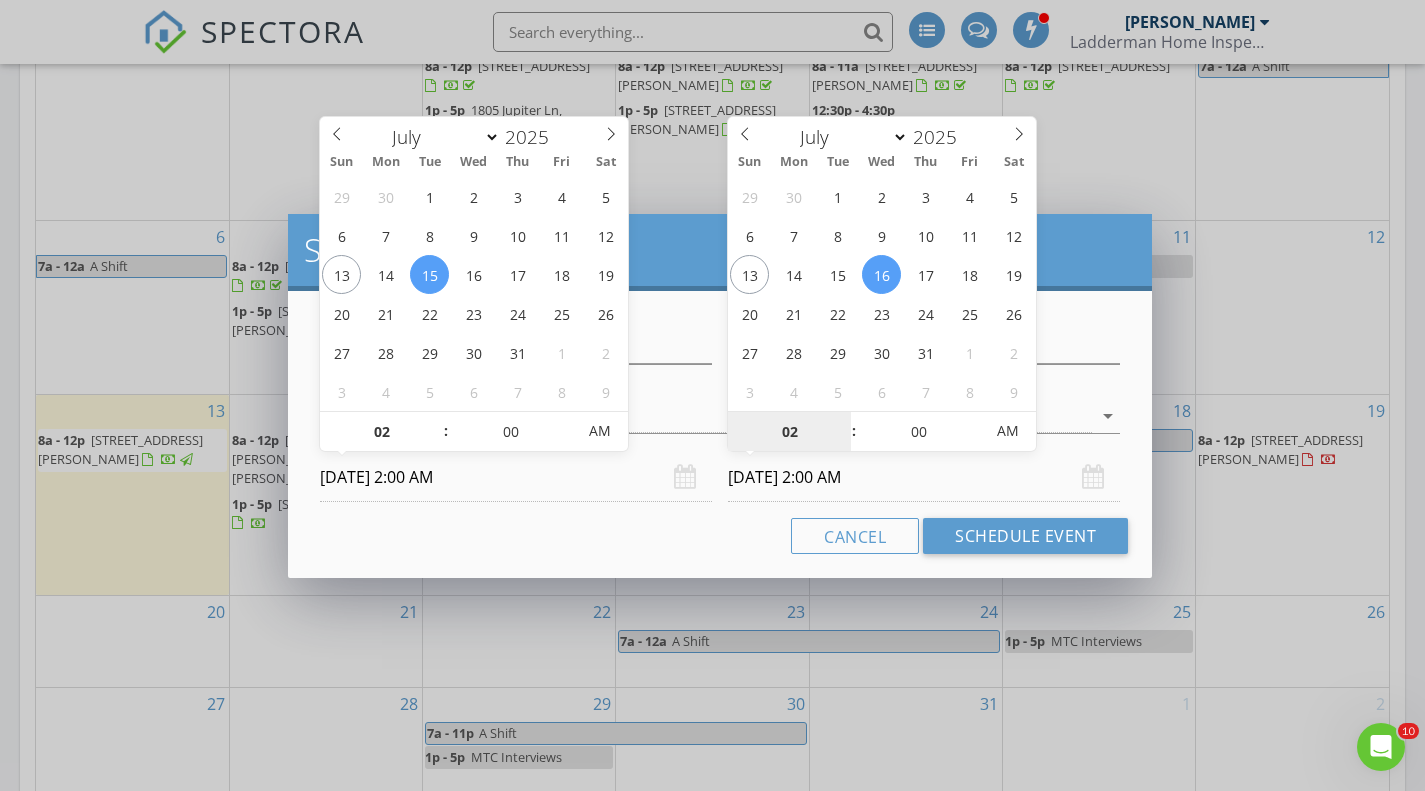type on "07/15/2025 2:00 AM" 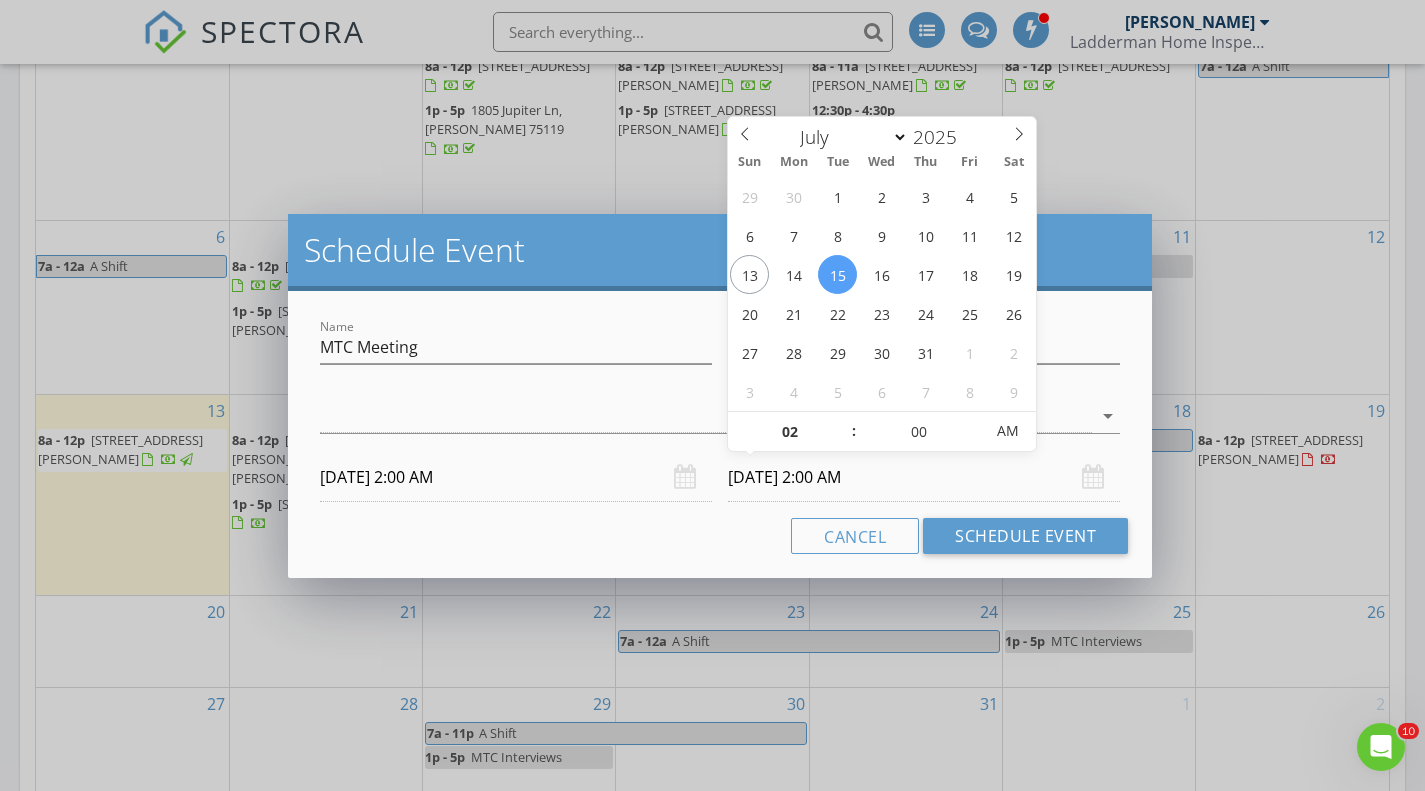 type on "03" 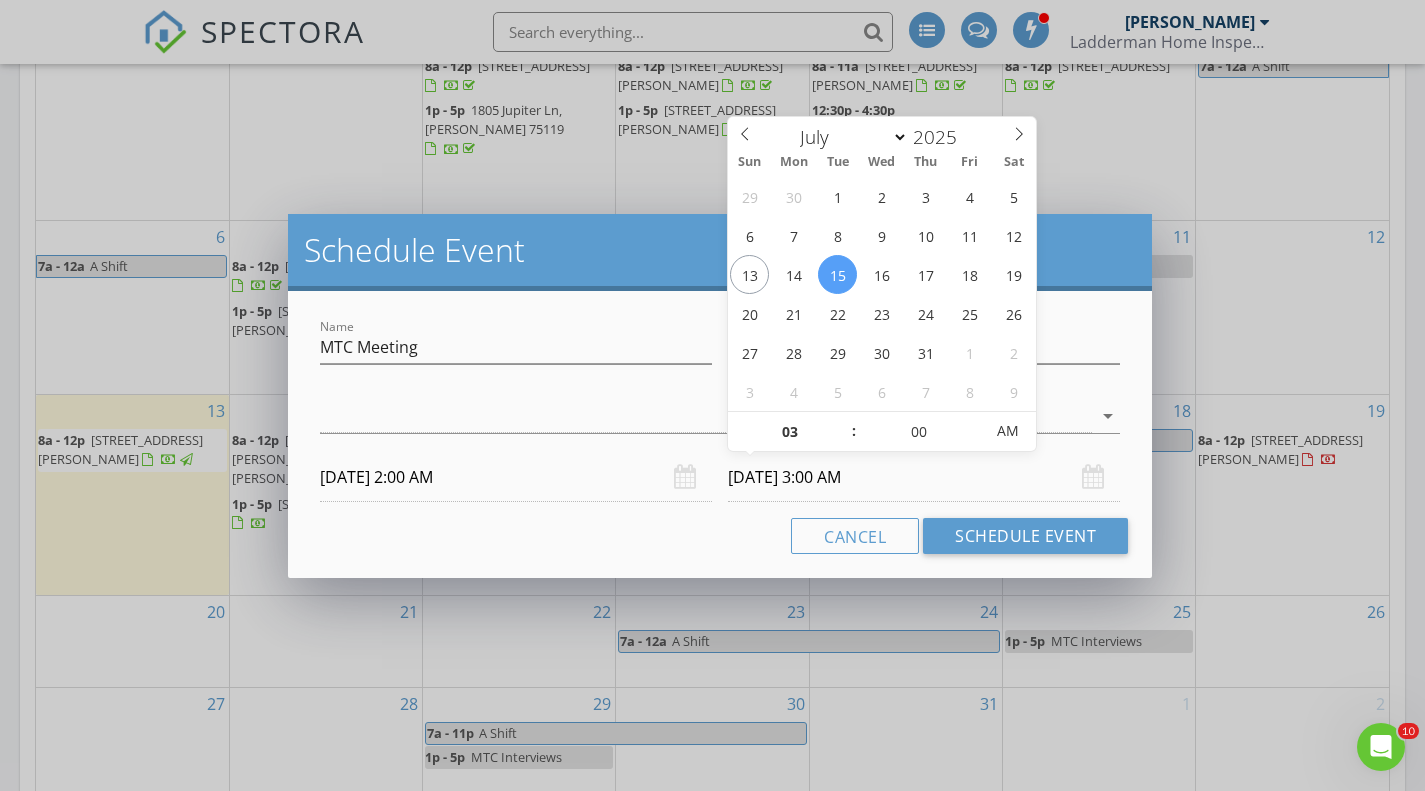 click at bounding box center [844, 422] 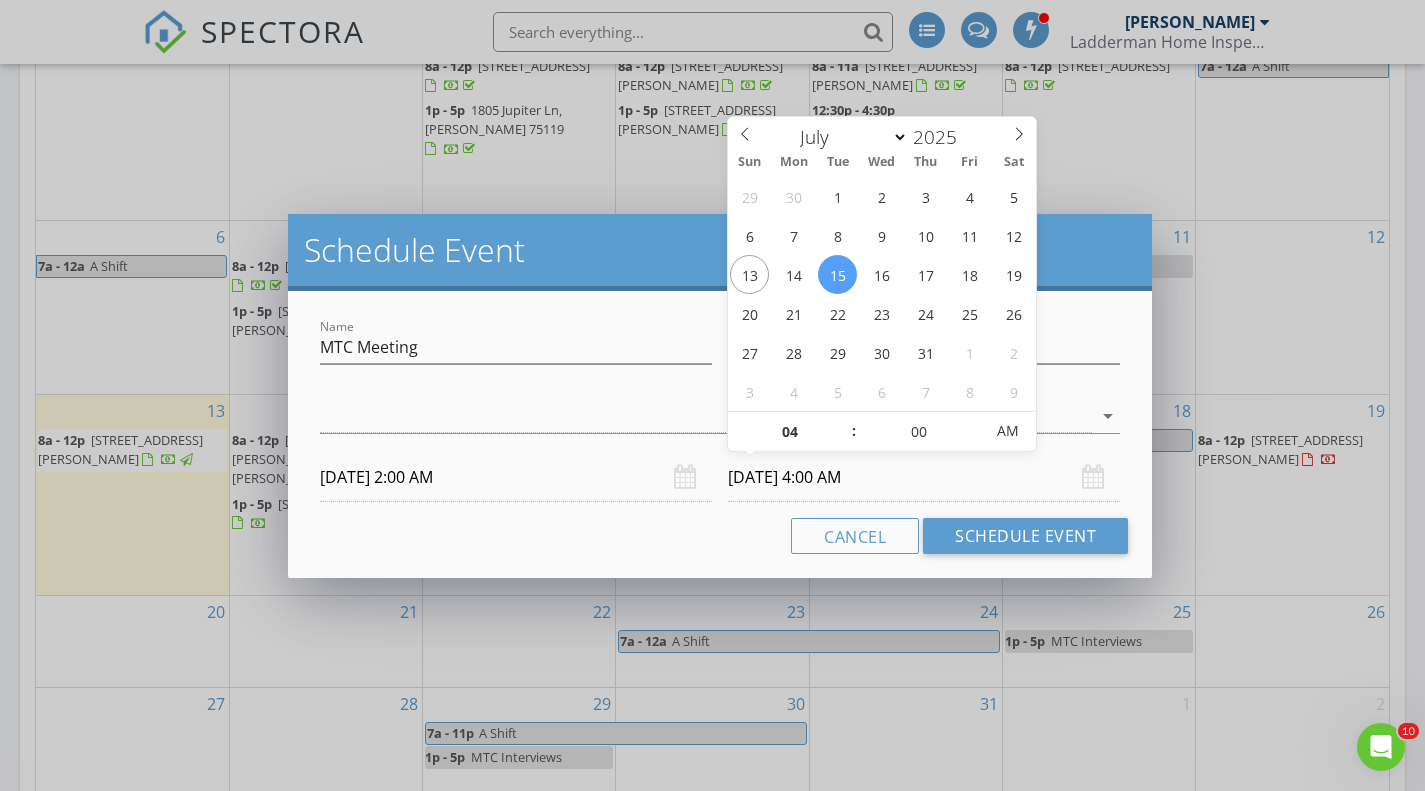 click at bounding box center [844, 422] 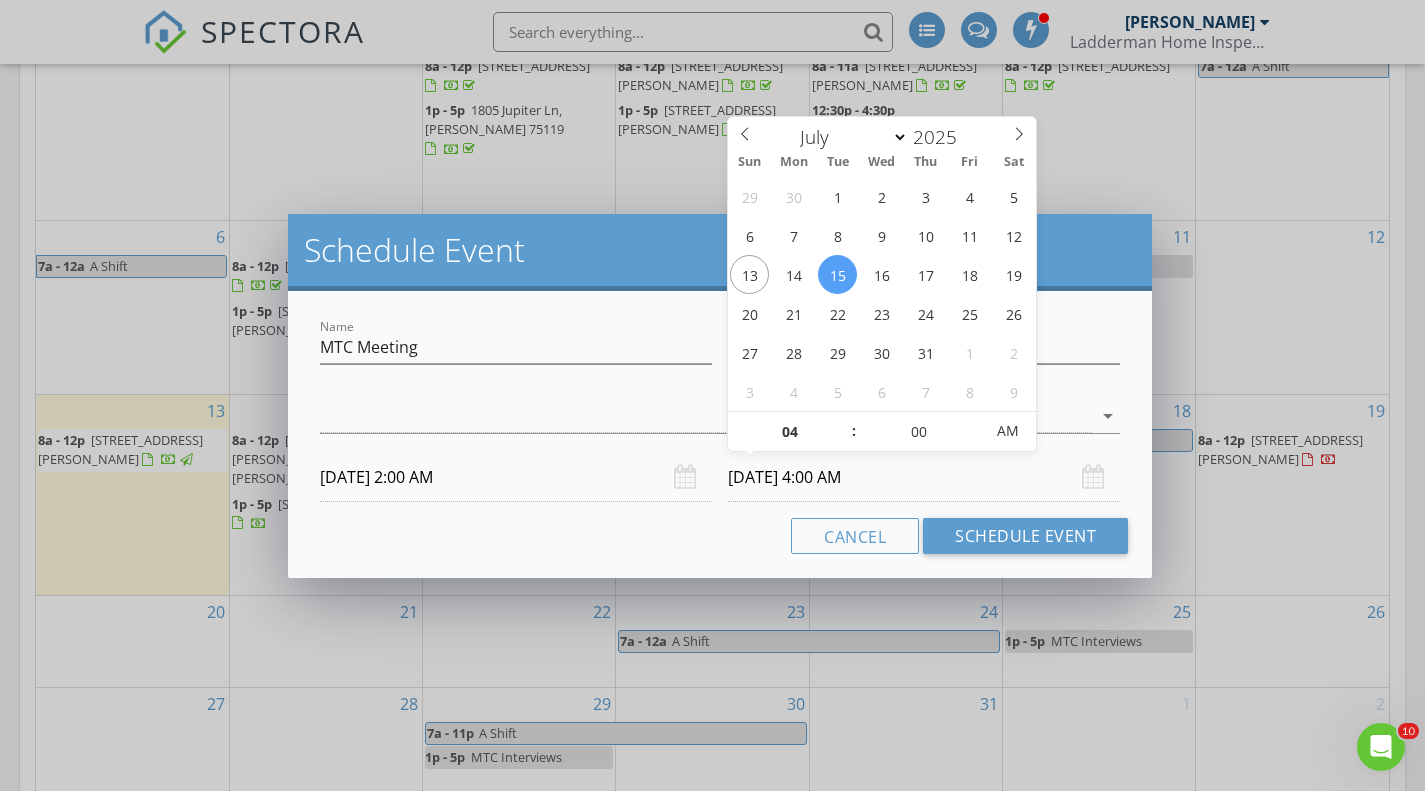 type on "05" 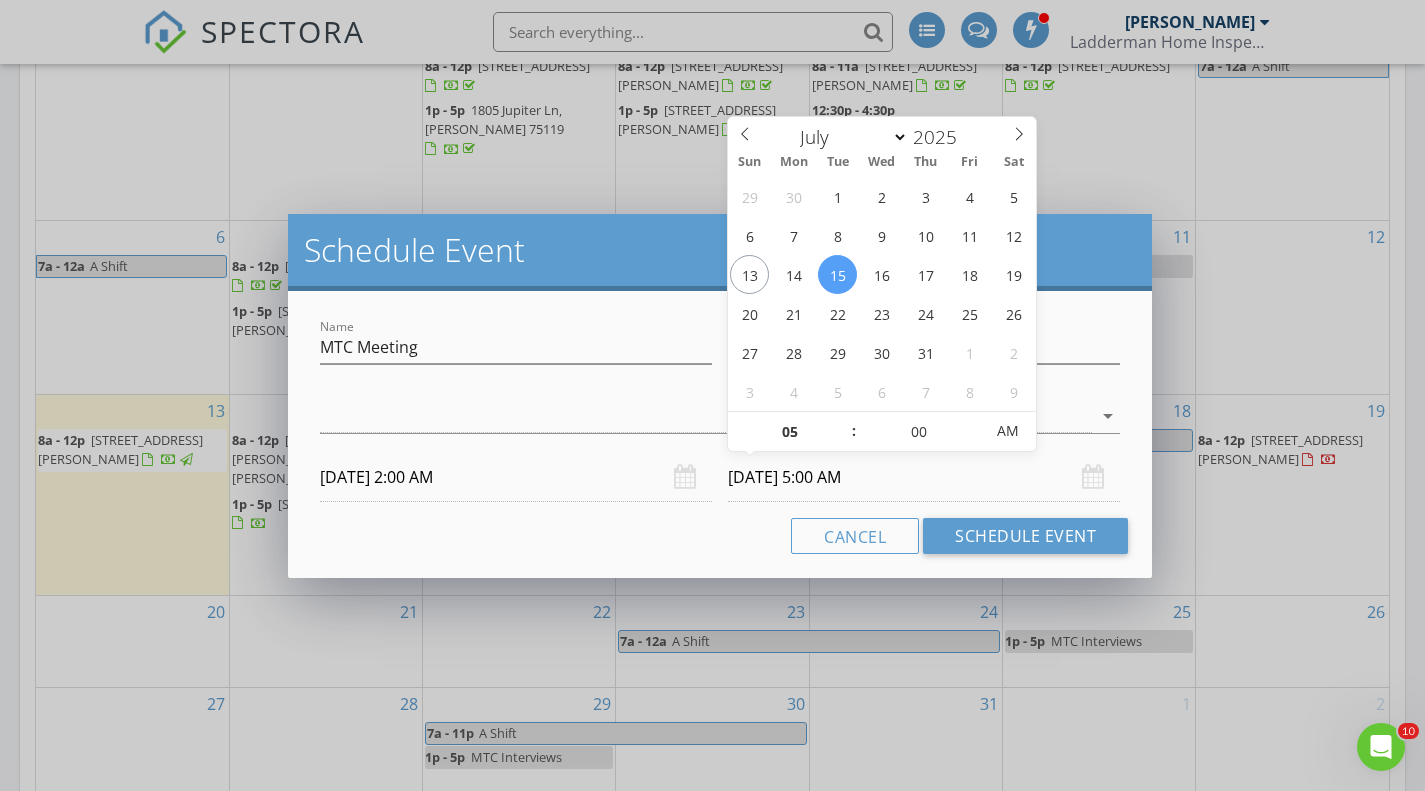 click at bounding box center (844, 422) 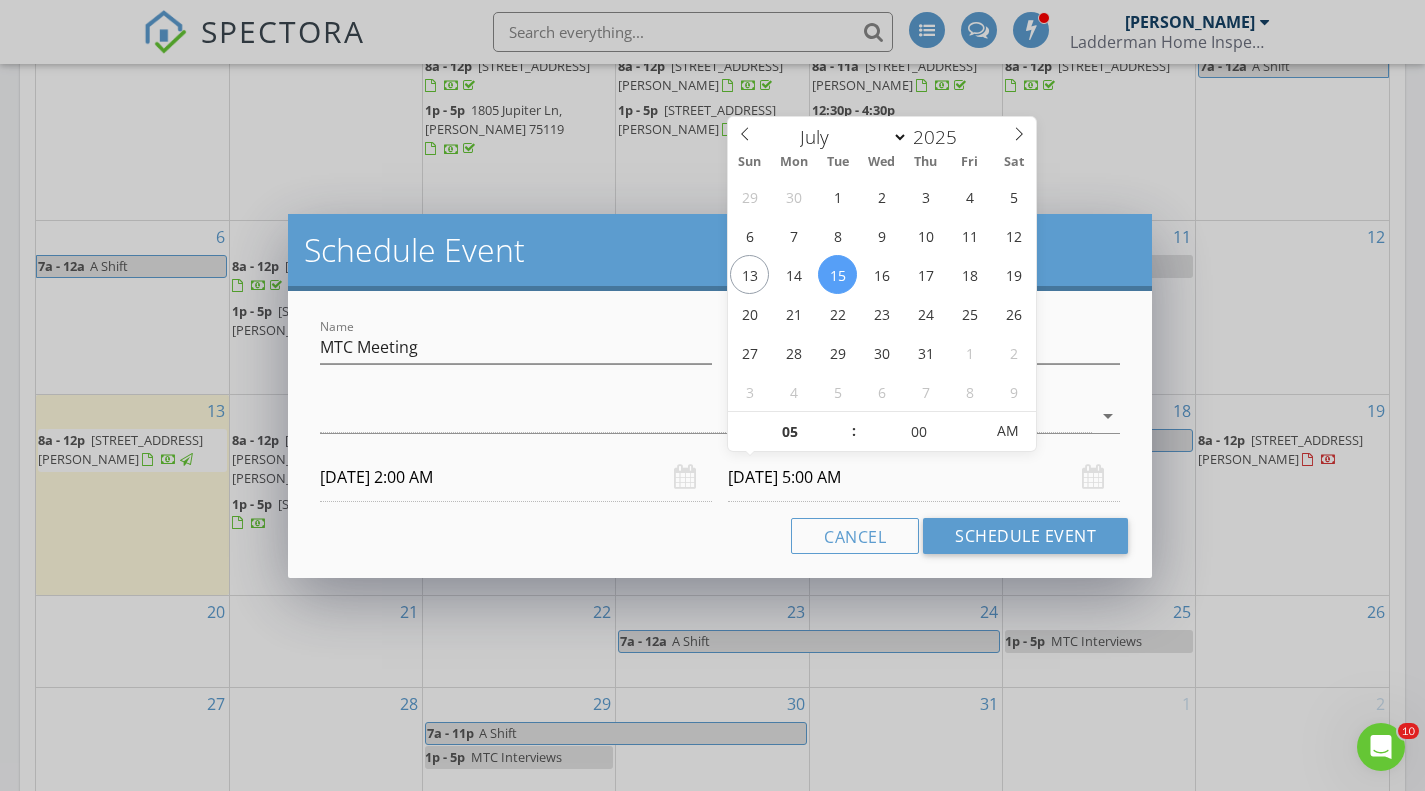 type on "04" 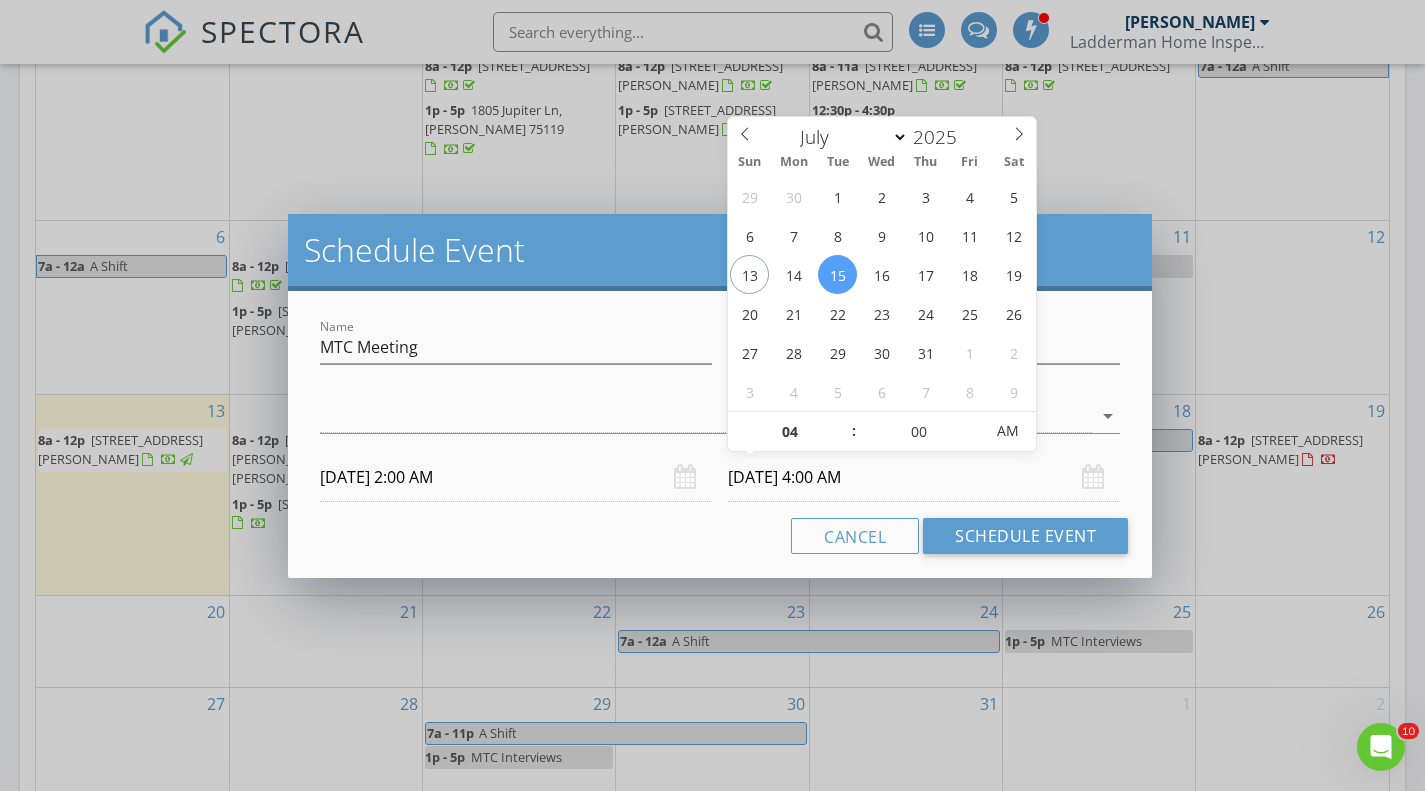 click at bounding box center (844, 442) 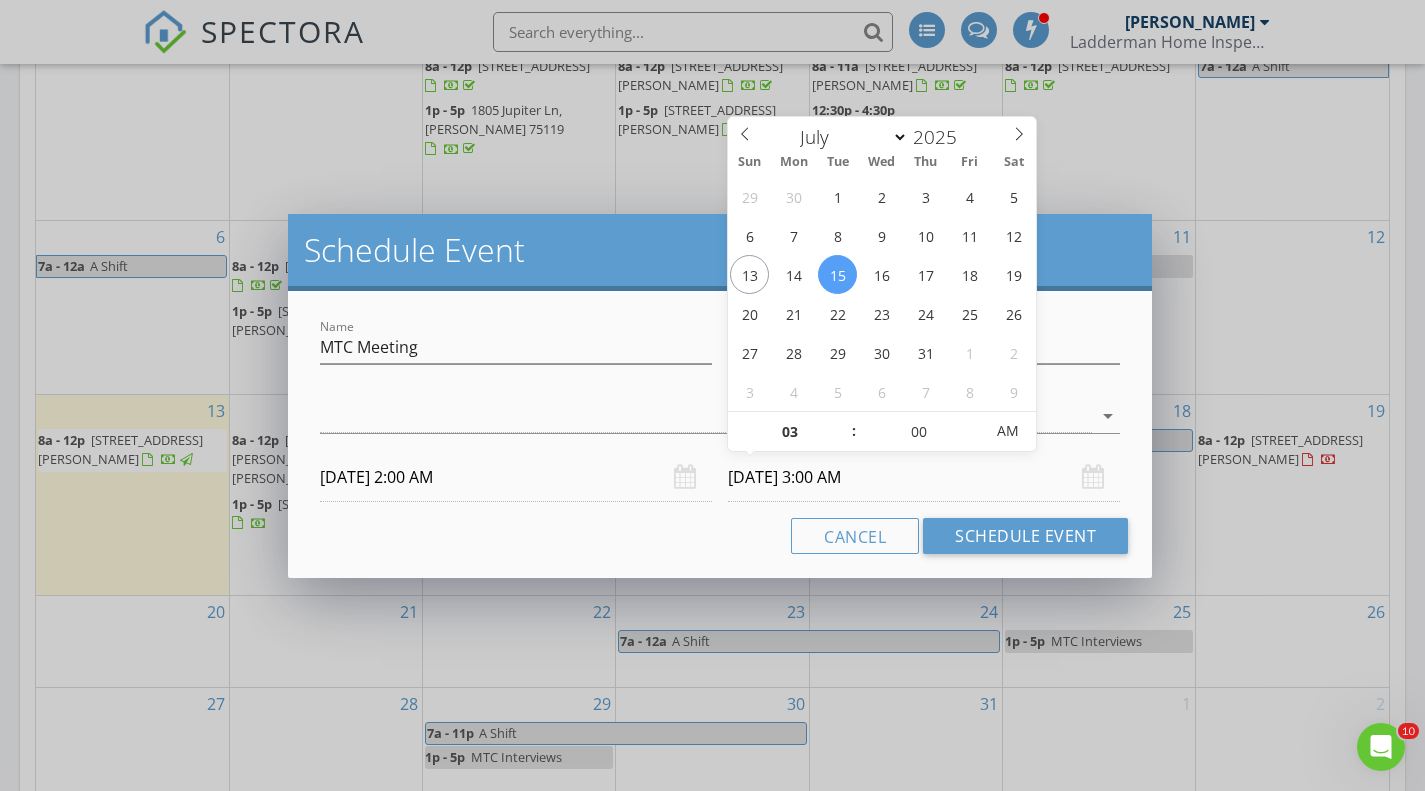 click at bounding box center [844, 442] 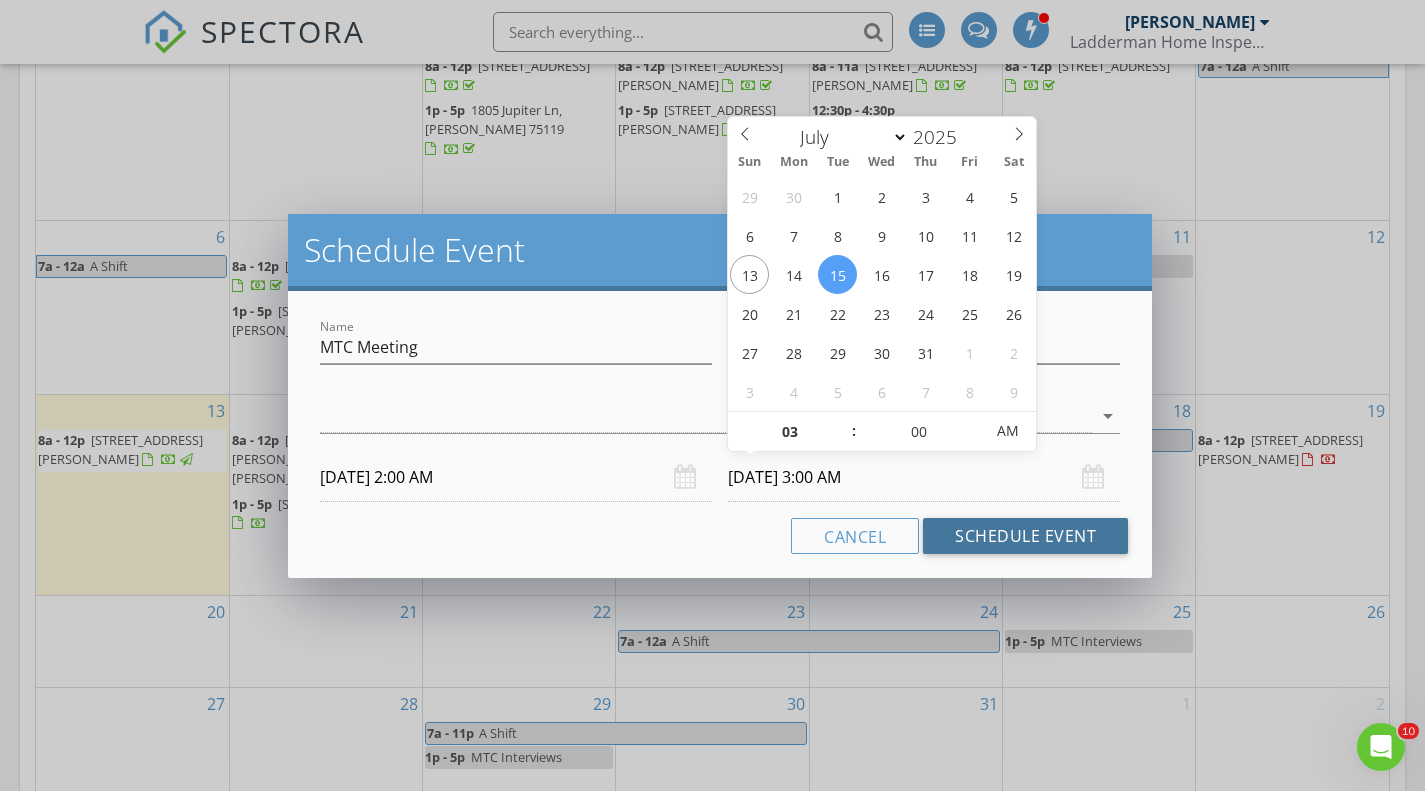 click on "Schedule Event" at bounding box center (1025, 536) 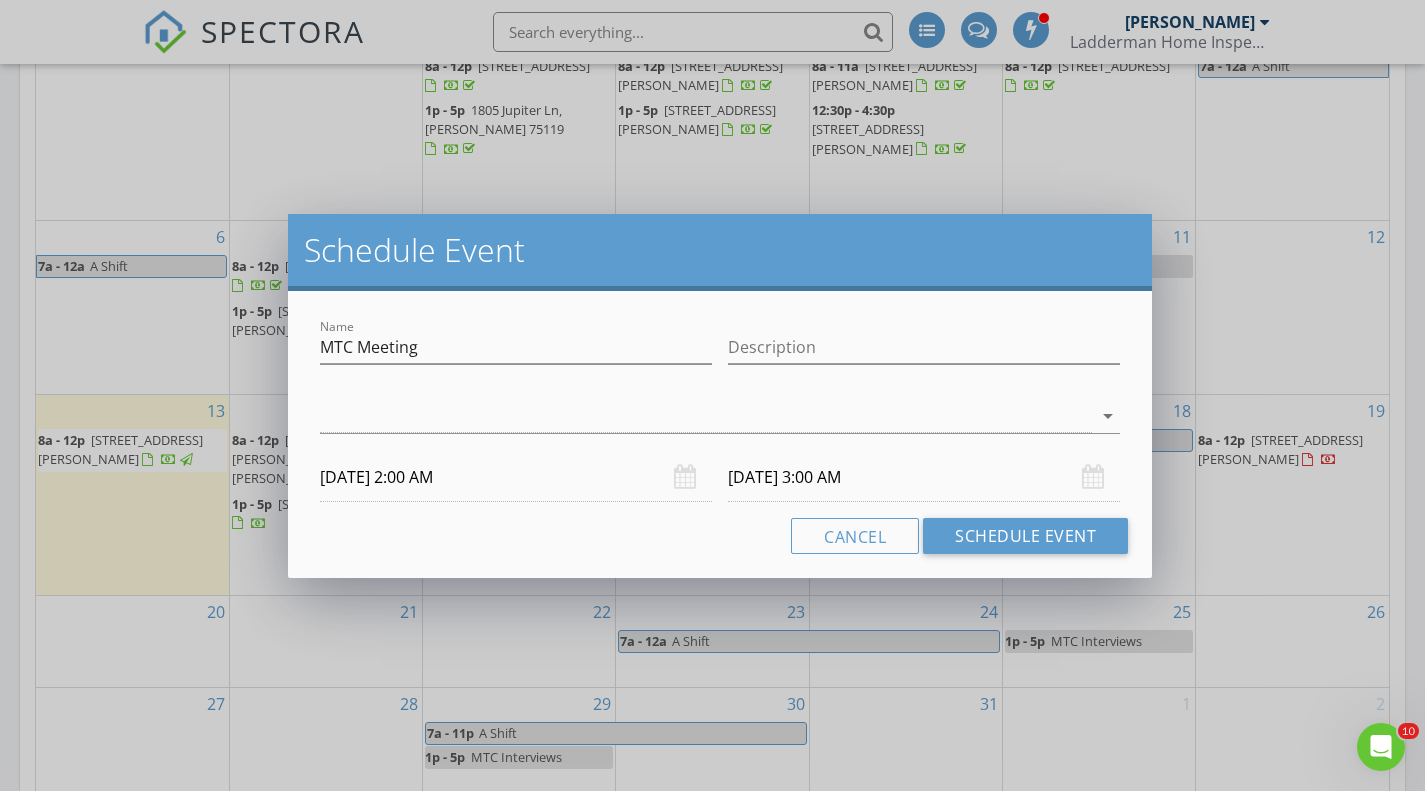 click at bounding box center [706, 416] 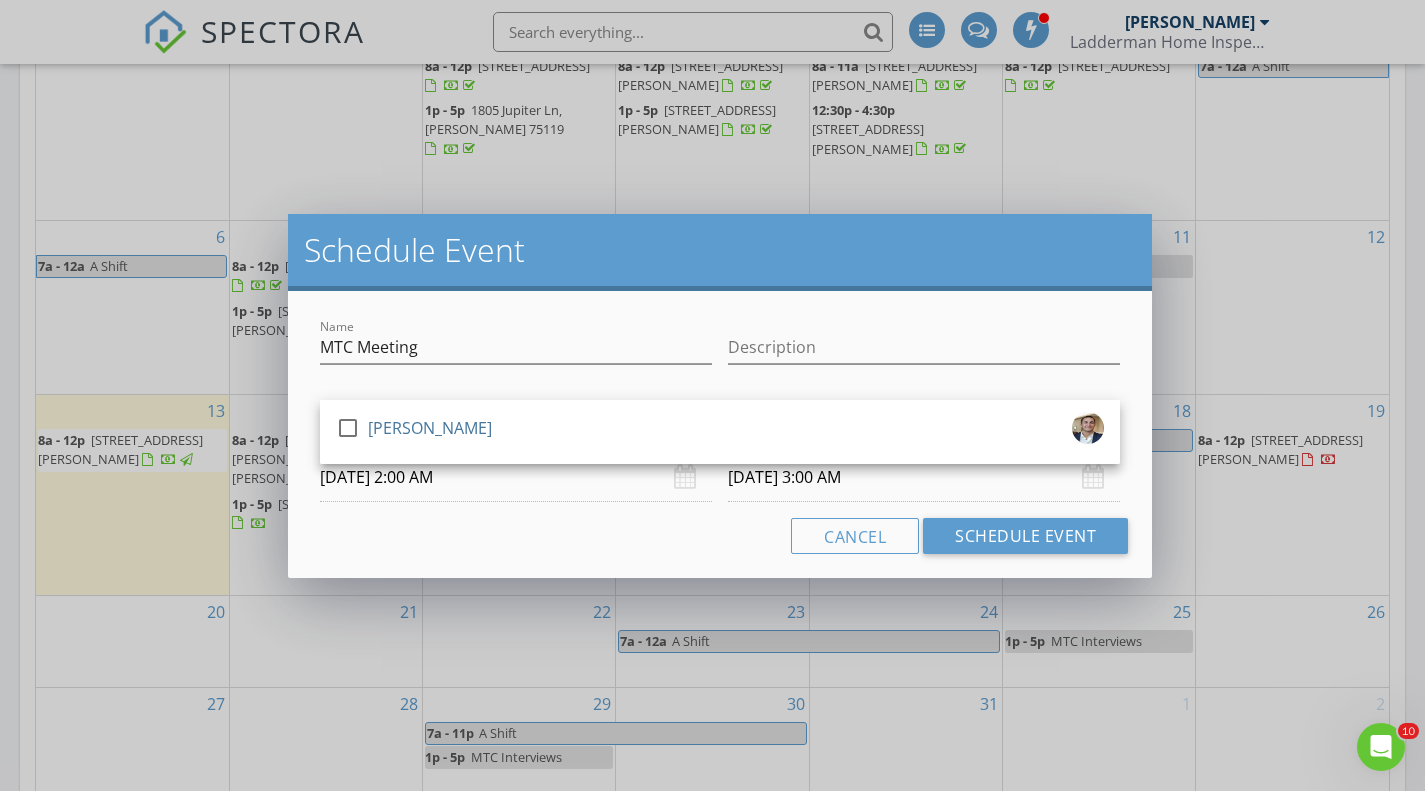 click on "[PERSON_NAME]" at bounding box center (430, 428) 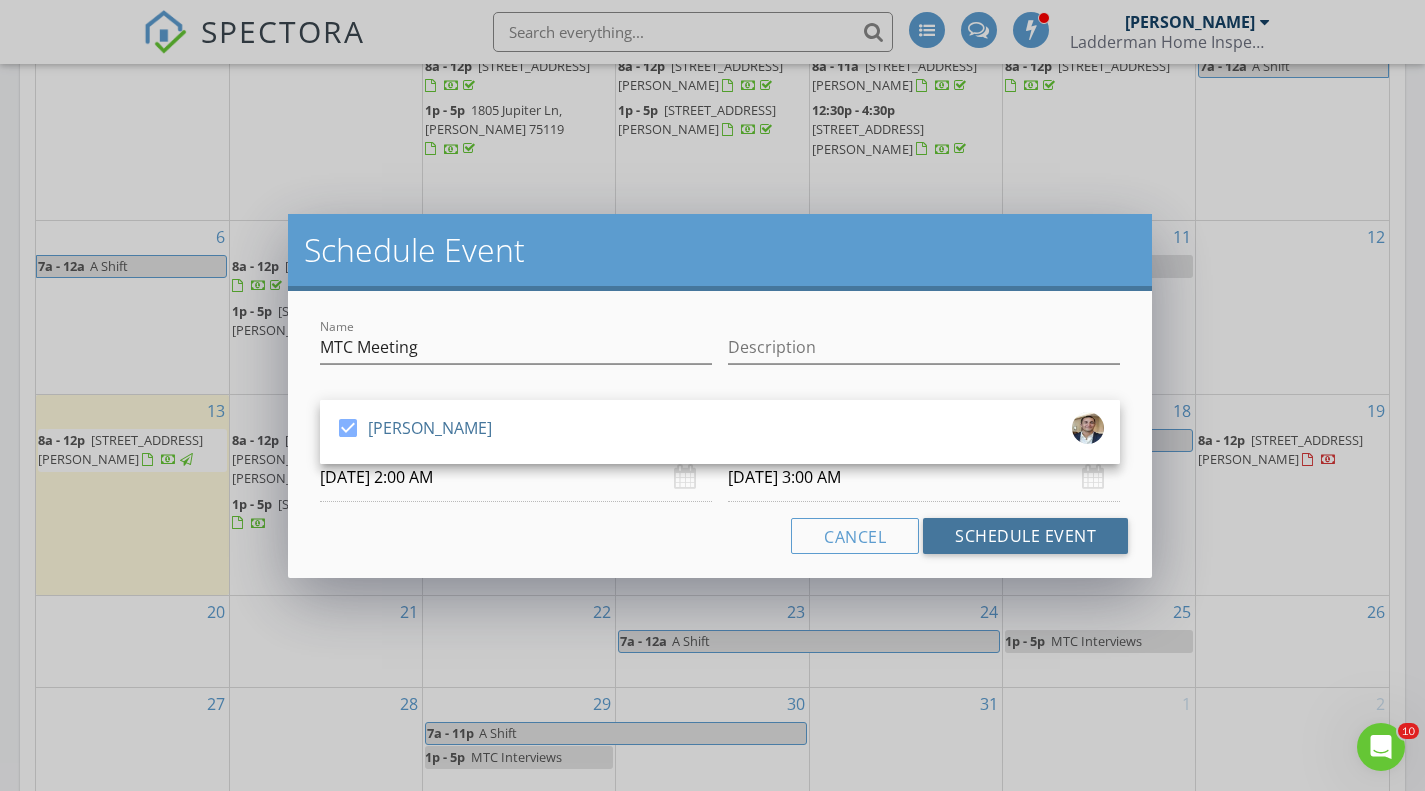 click on "Schedule Event" at bounding box center [1025, 536] 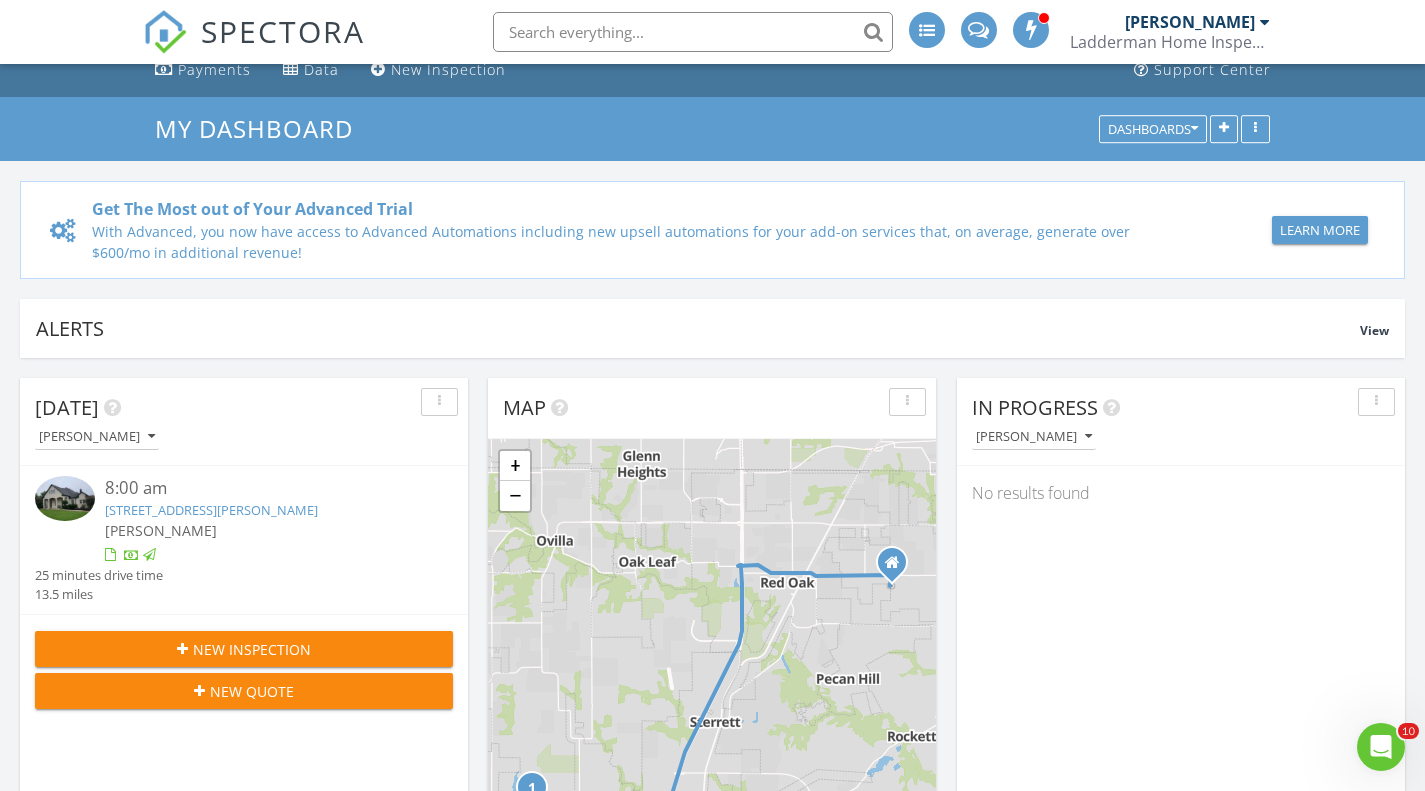 scroll, scrollTop: 0, scrollLeft: 0, axis: both 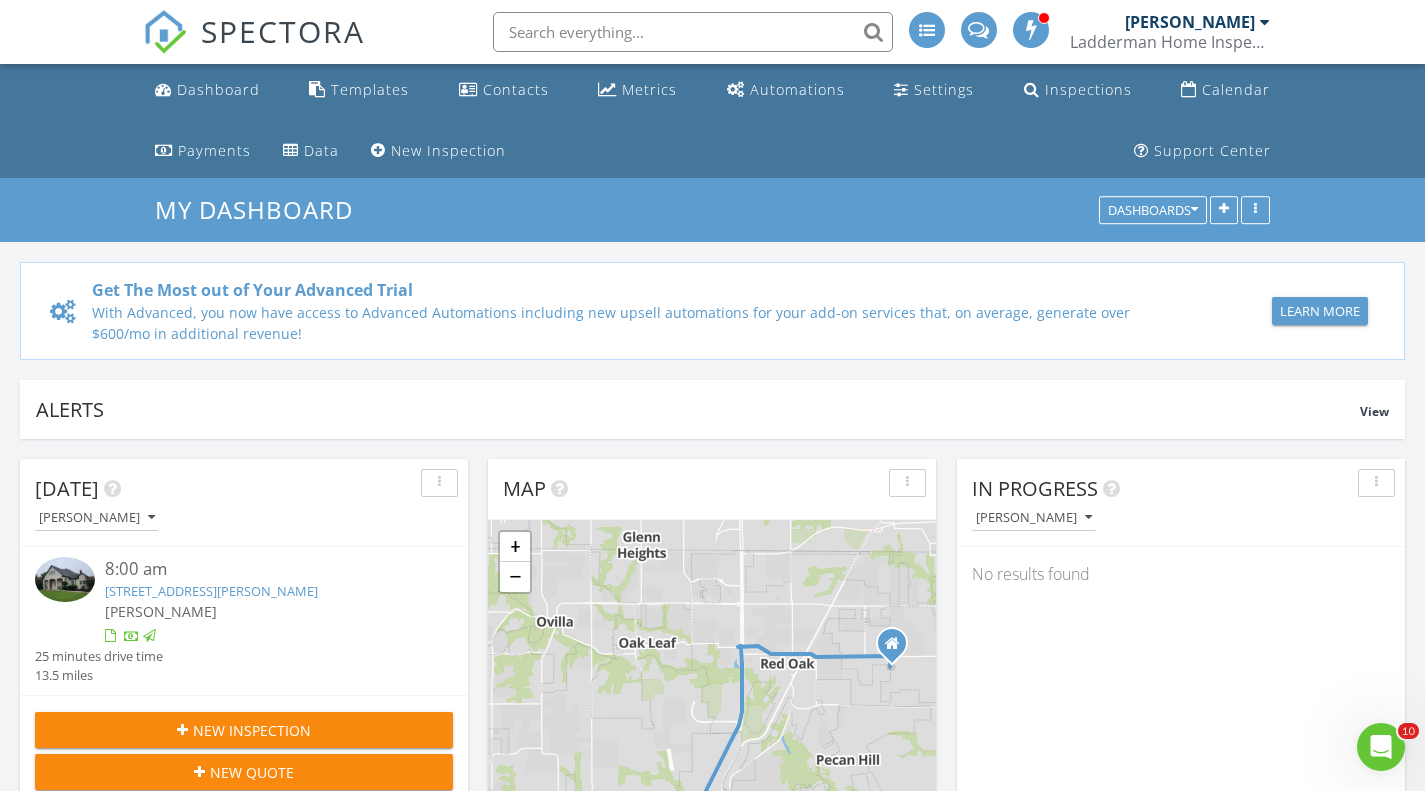 click on "Metrics" at bounding box center [649, 89] 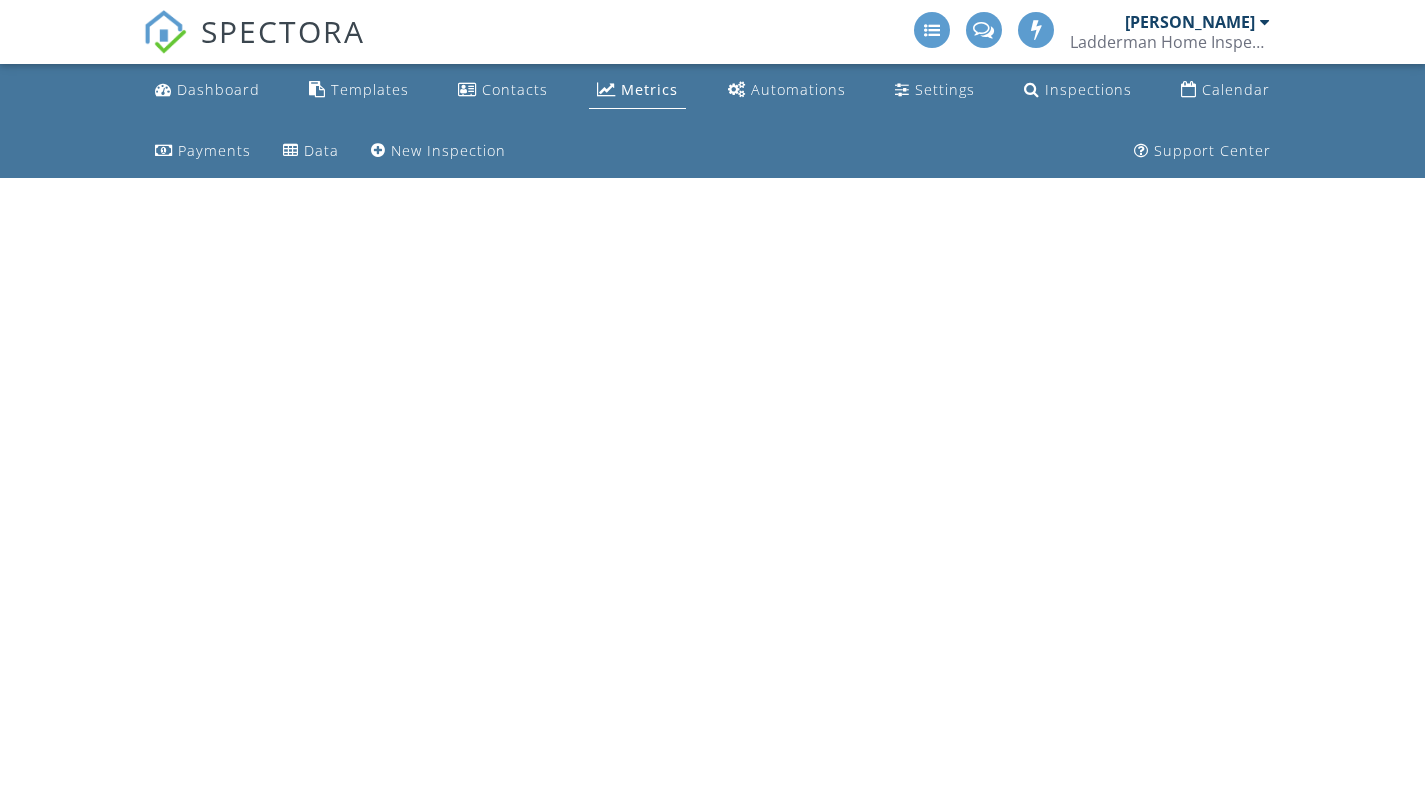 scroll, scrollTop: 0, scrollLeft: 0, axis: both 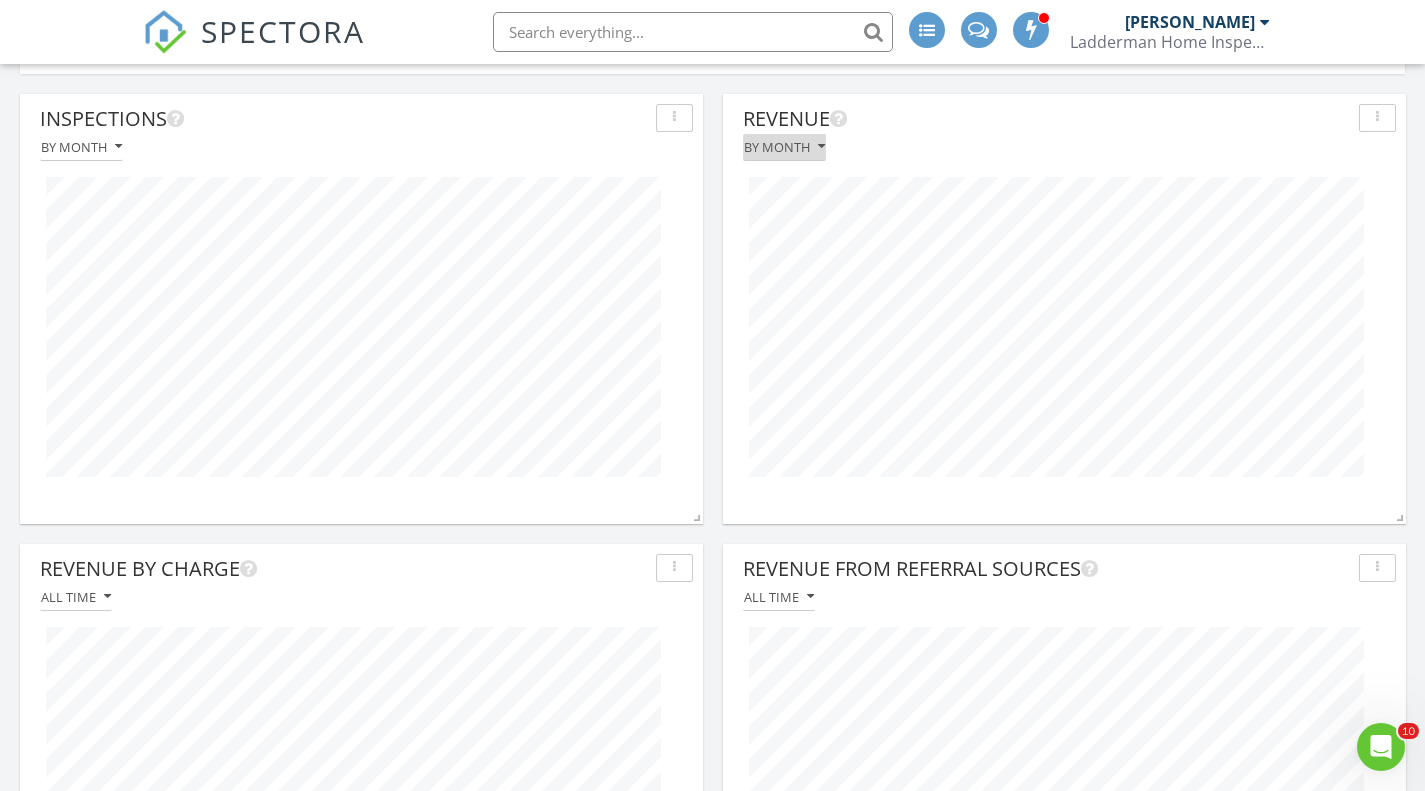 click on "By month" at bounding box center [784, 147] 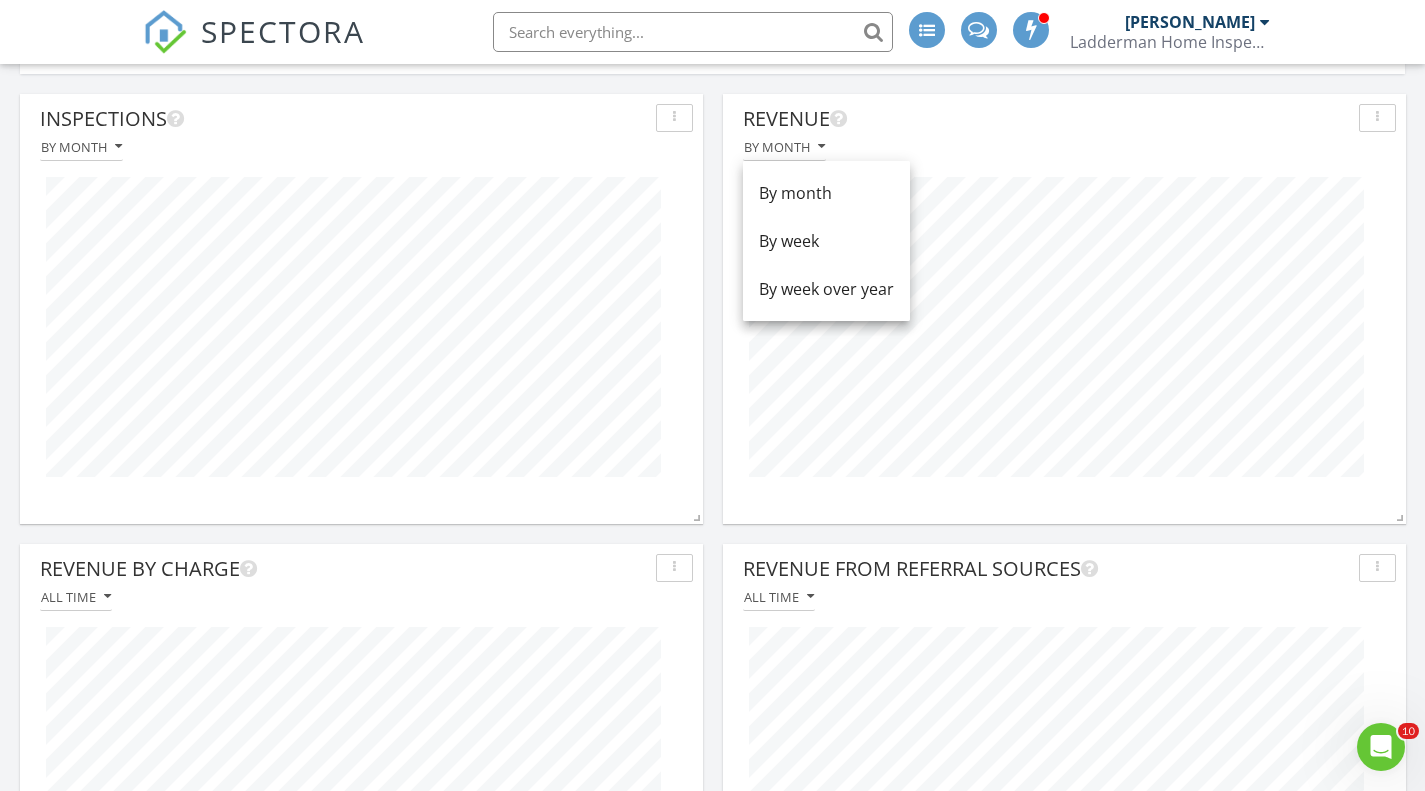 click on "Revenue" at bounding box center [1047, 119] 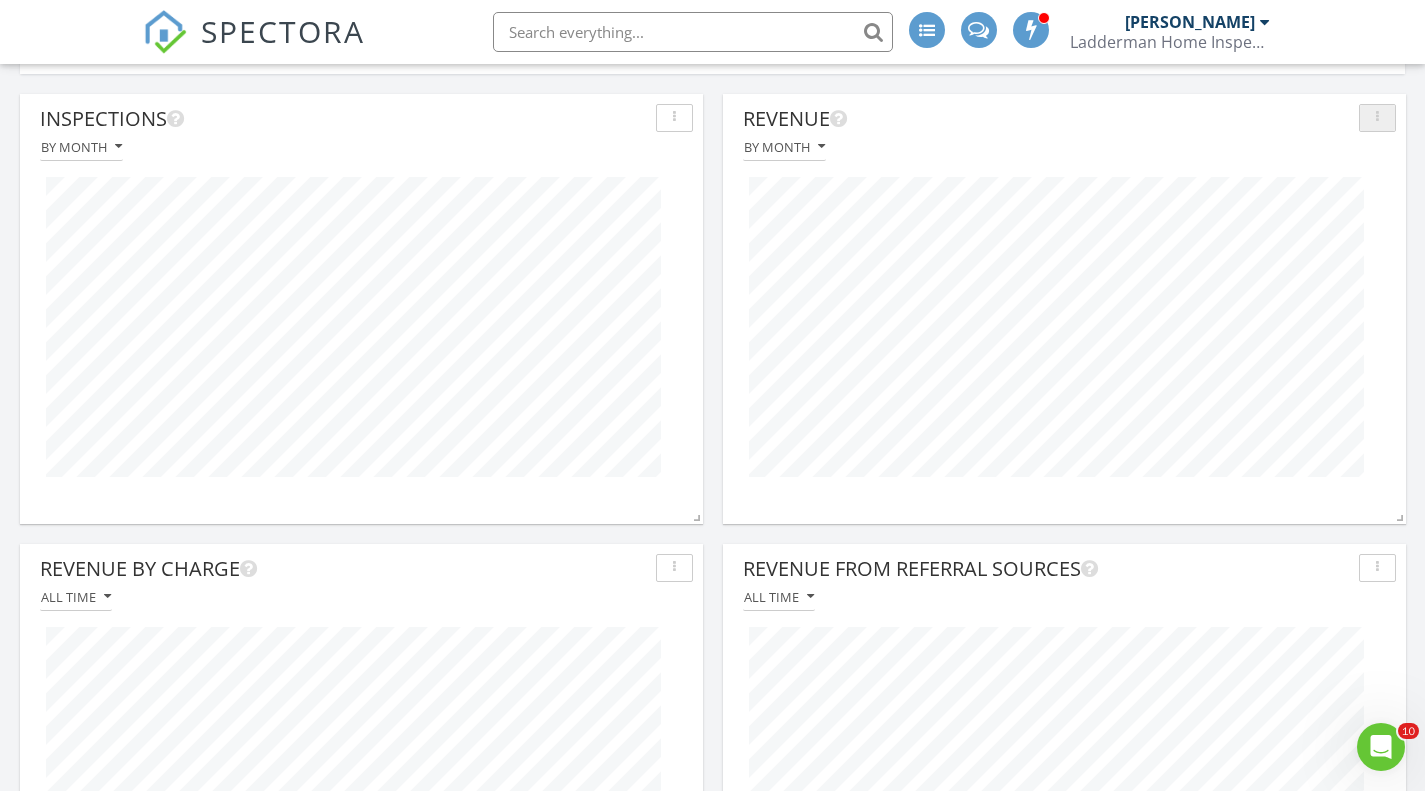 click at bounding box center (1377, 118) 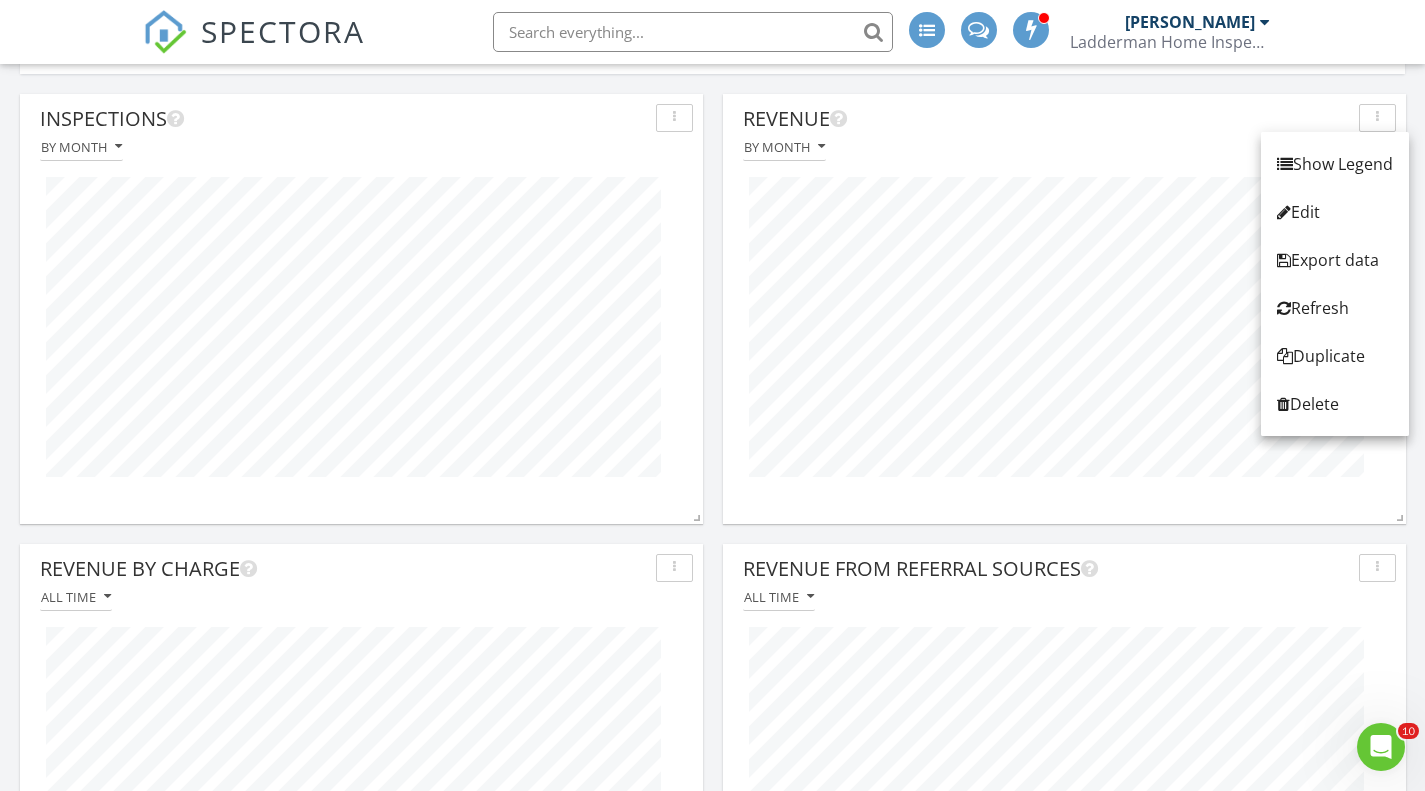 click on "Revenue
By month" at bounding box center [1064, 298] 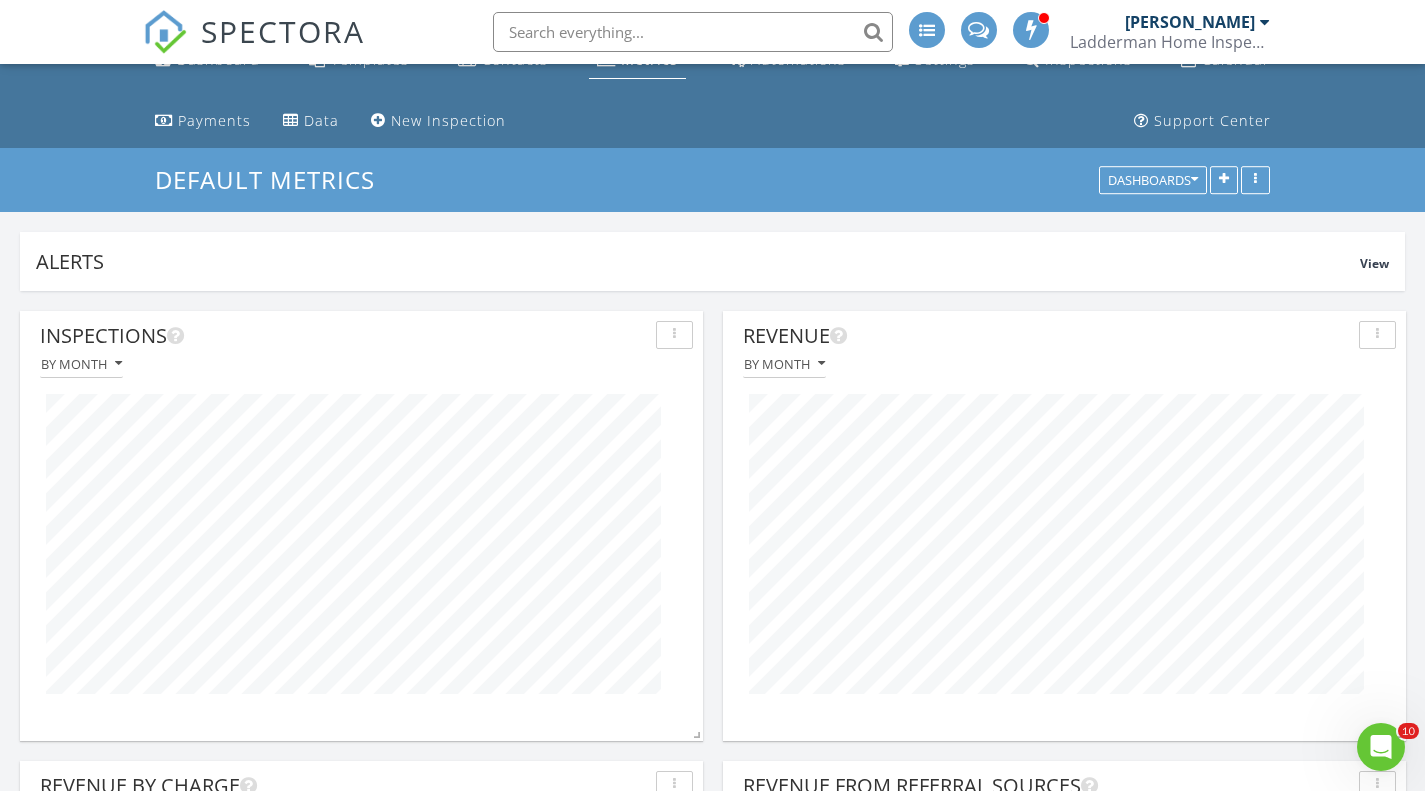 scroll, scrollTop: 0, scrollLeft: 0, axis: both 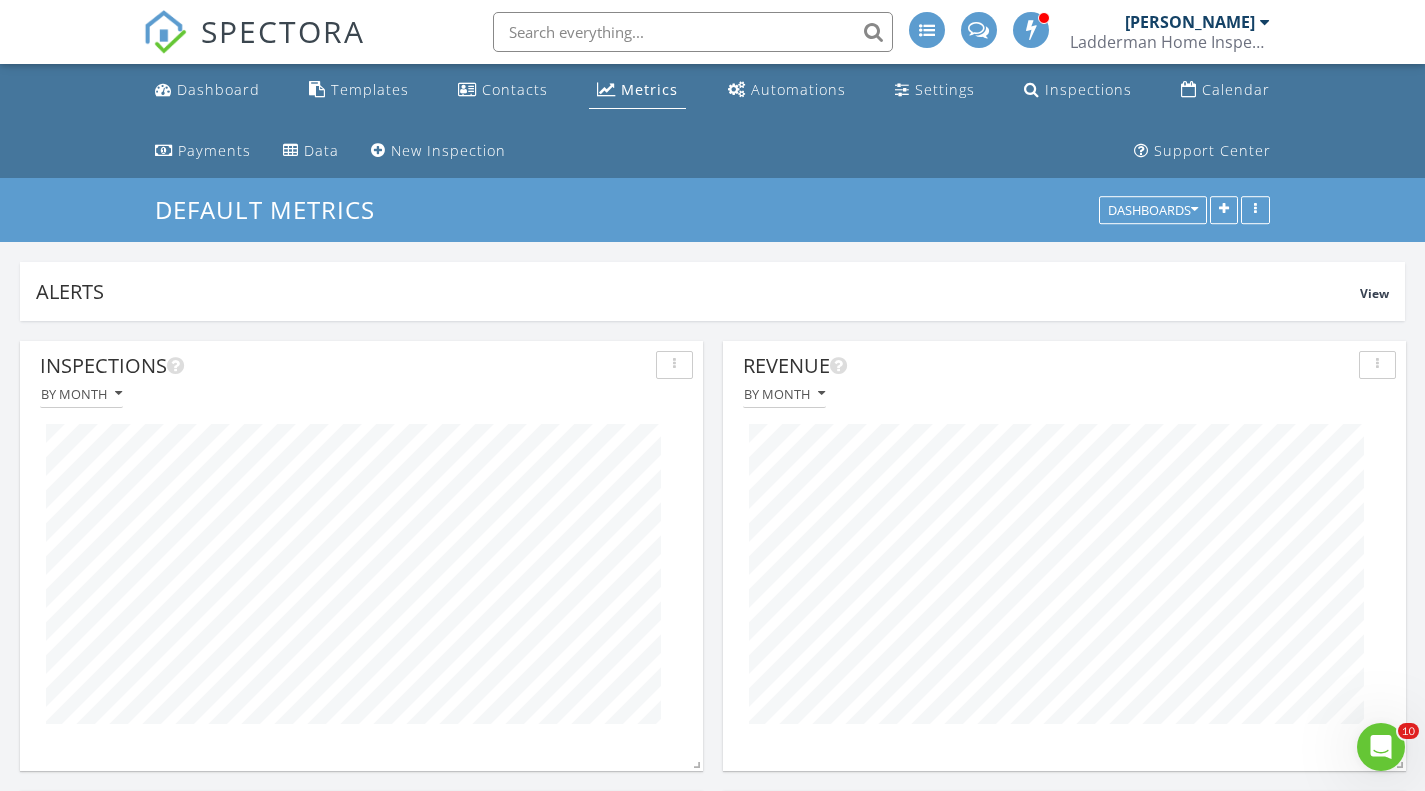 click on "Default Metrics
Dashboards" at bounding box center [712, 210] 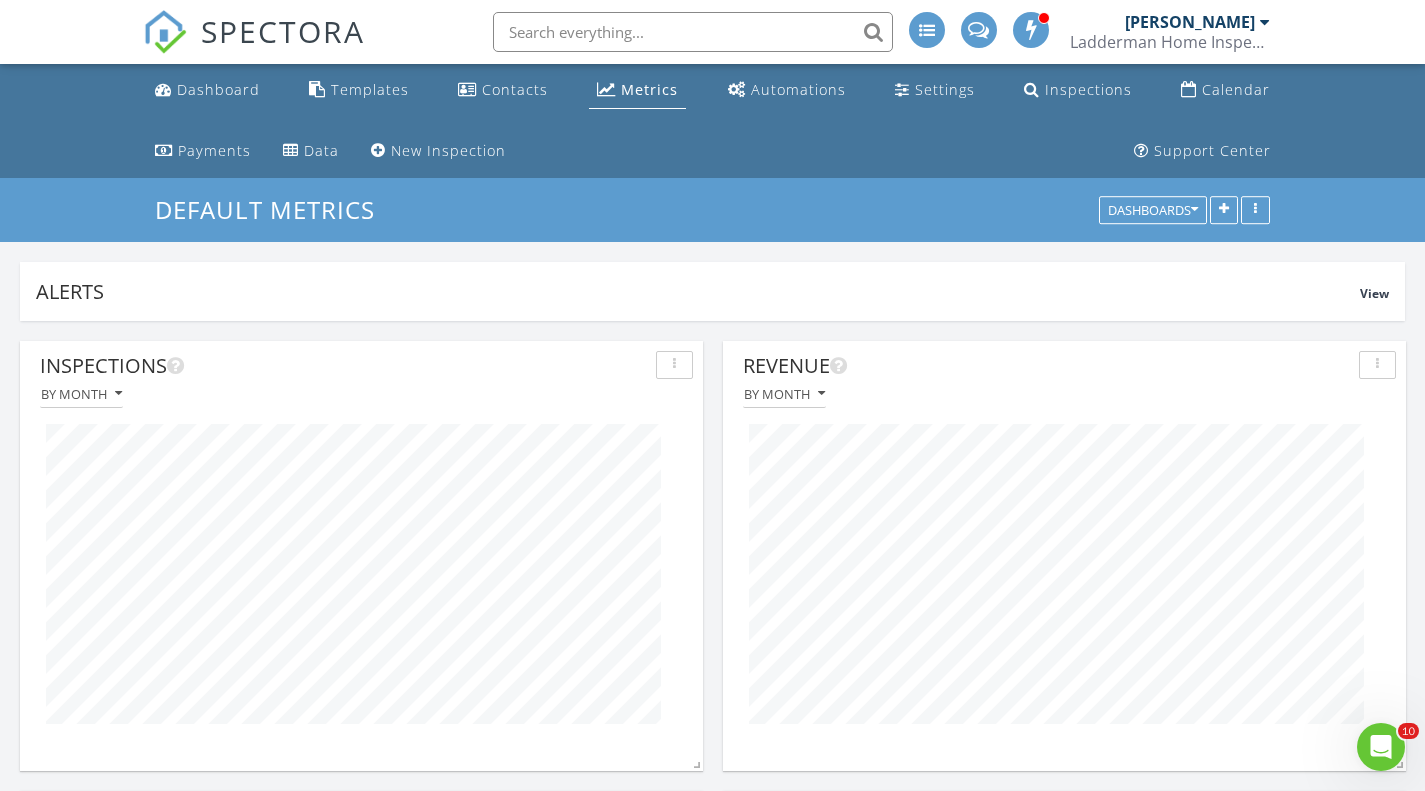 click on "Dashboard" at bounding box center (218, 89) 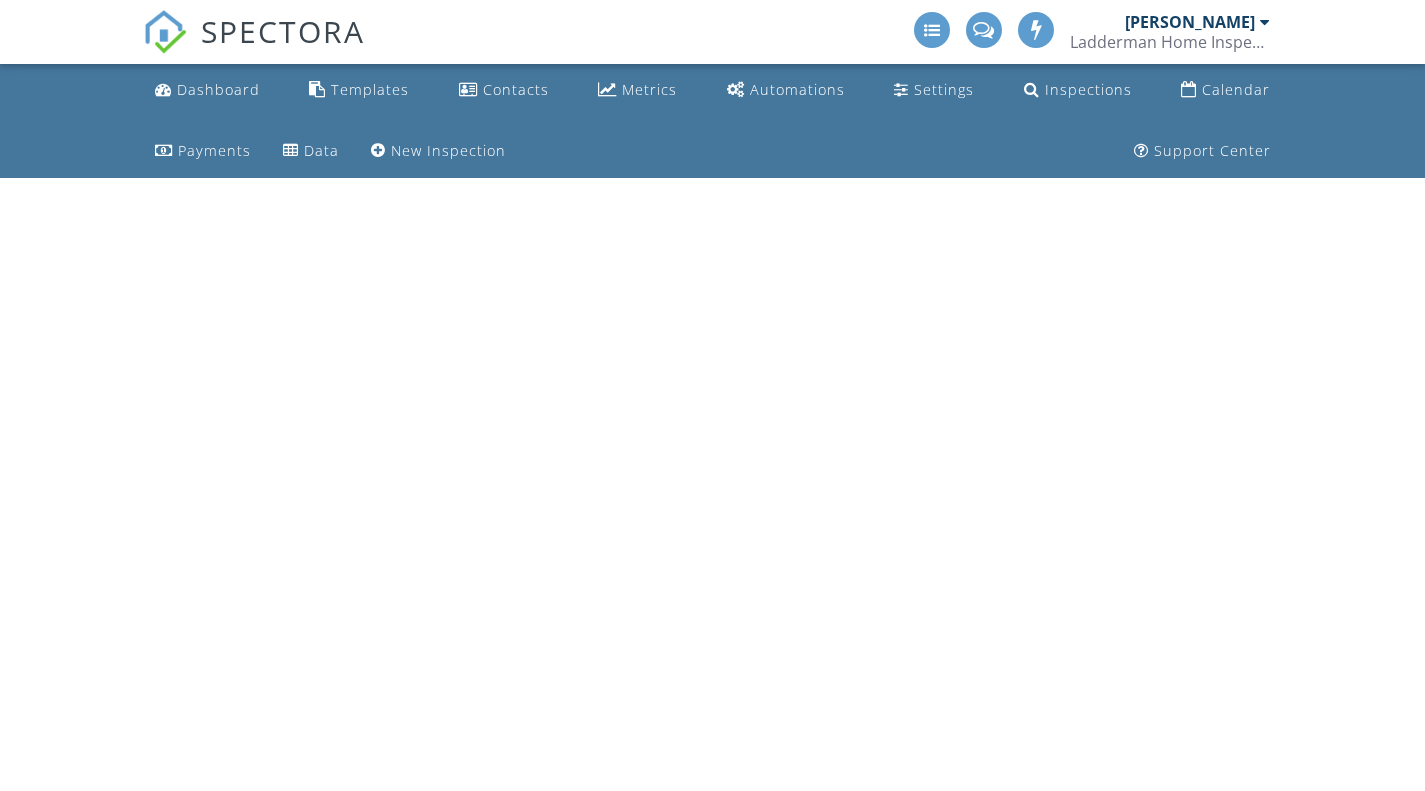 scroll, scrollTop: 0, scrollLeft: 0, axis: both 